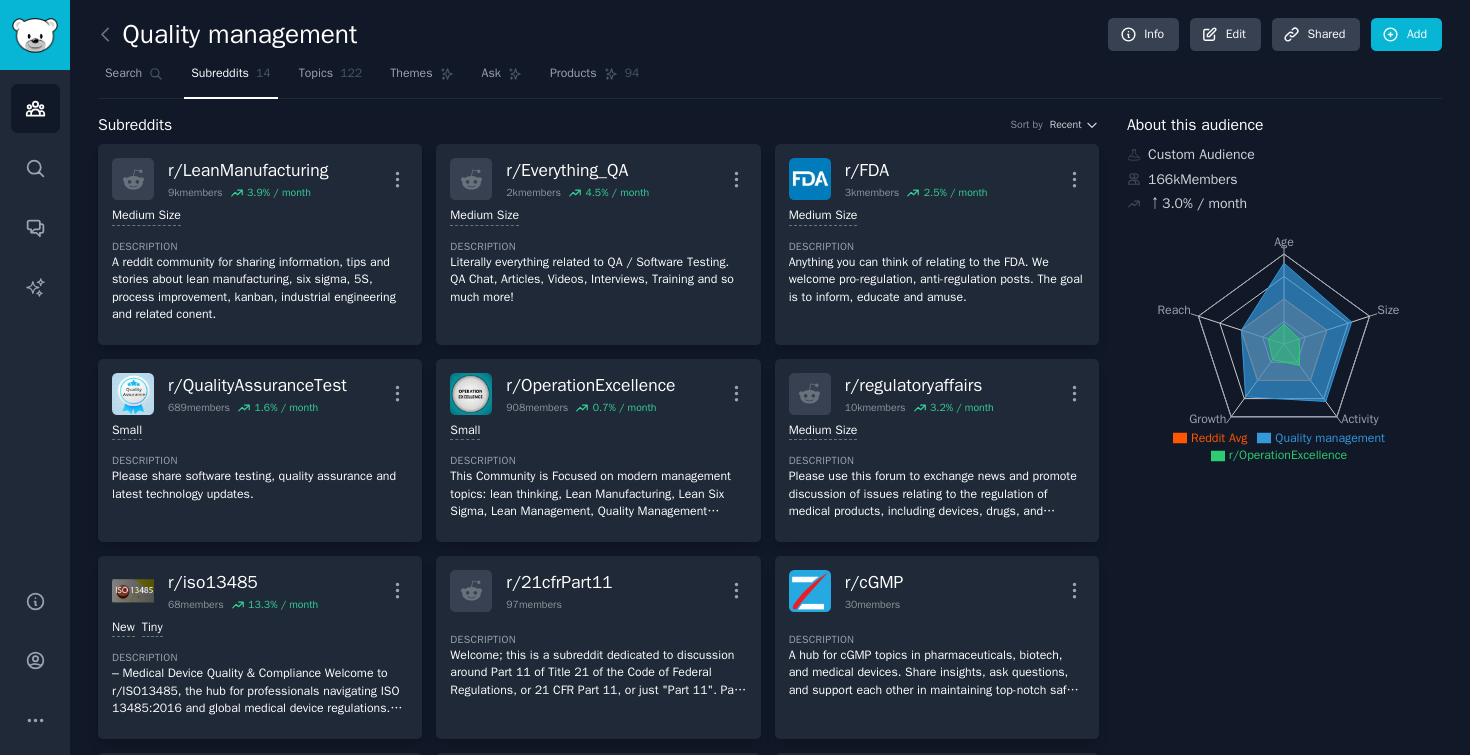 scroll, scrollTop: 0, scrollLeft: 0, axis: both 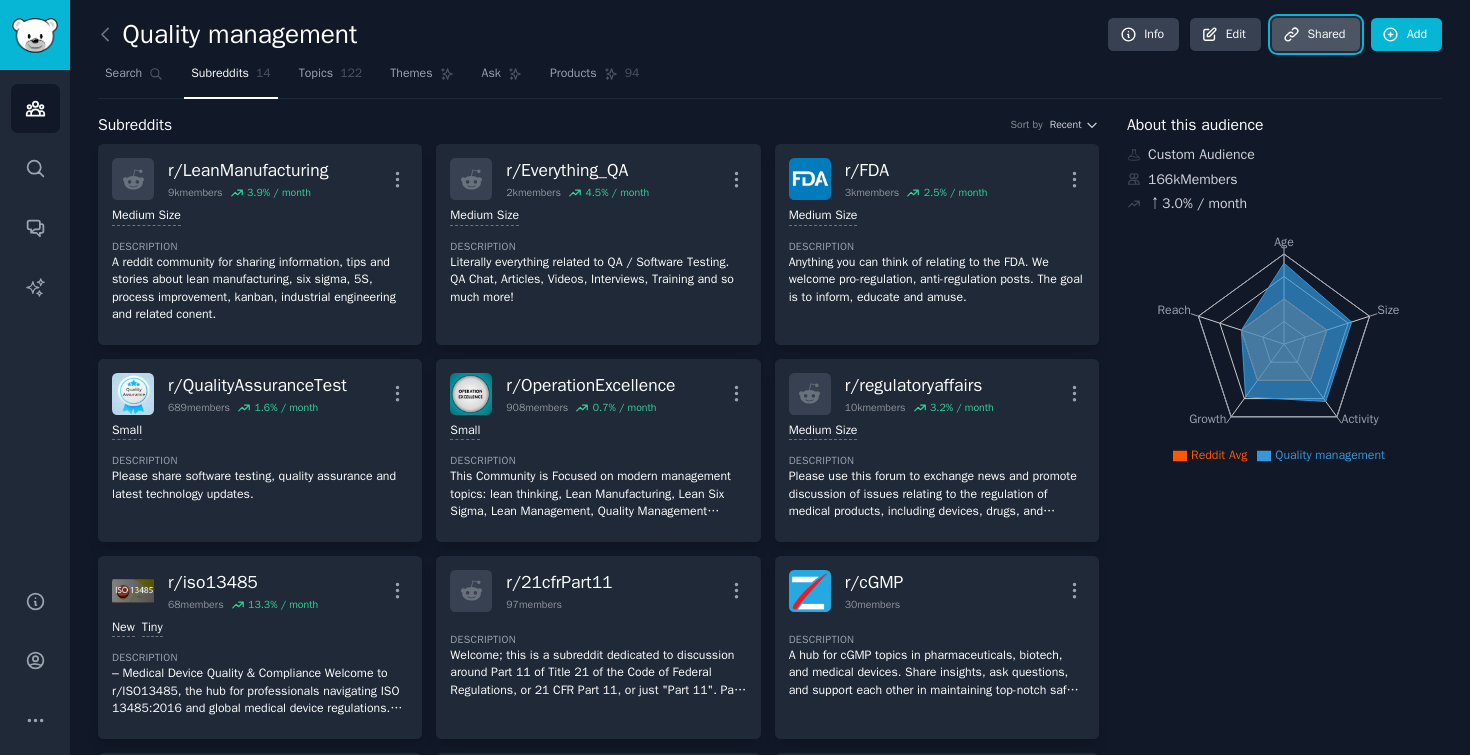 click on "Share d" at bounding box center (1316, 35) 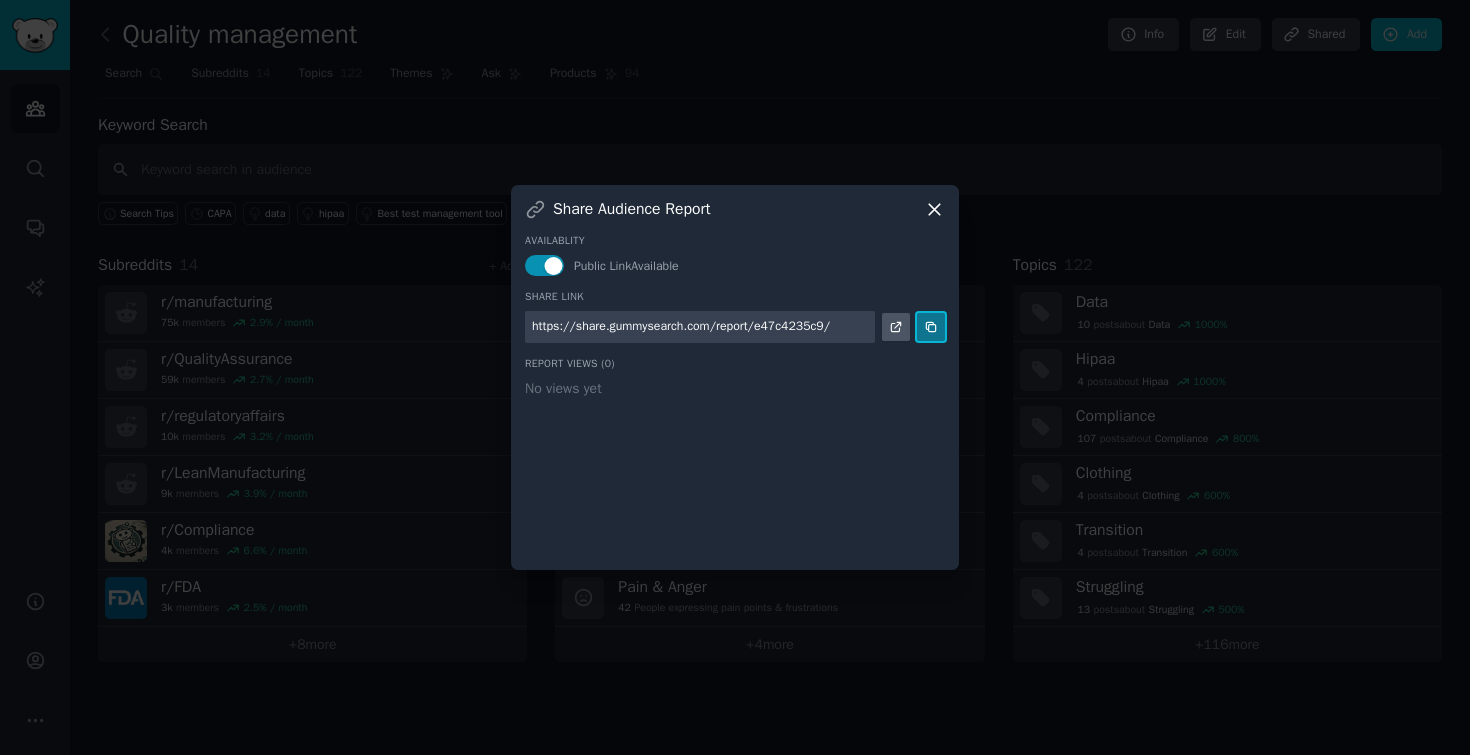 click 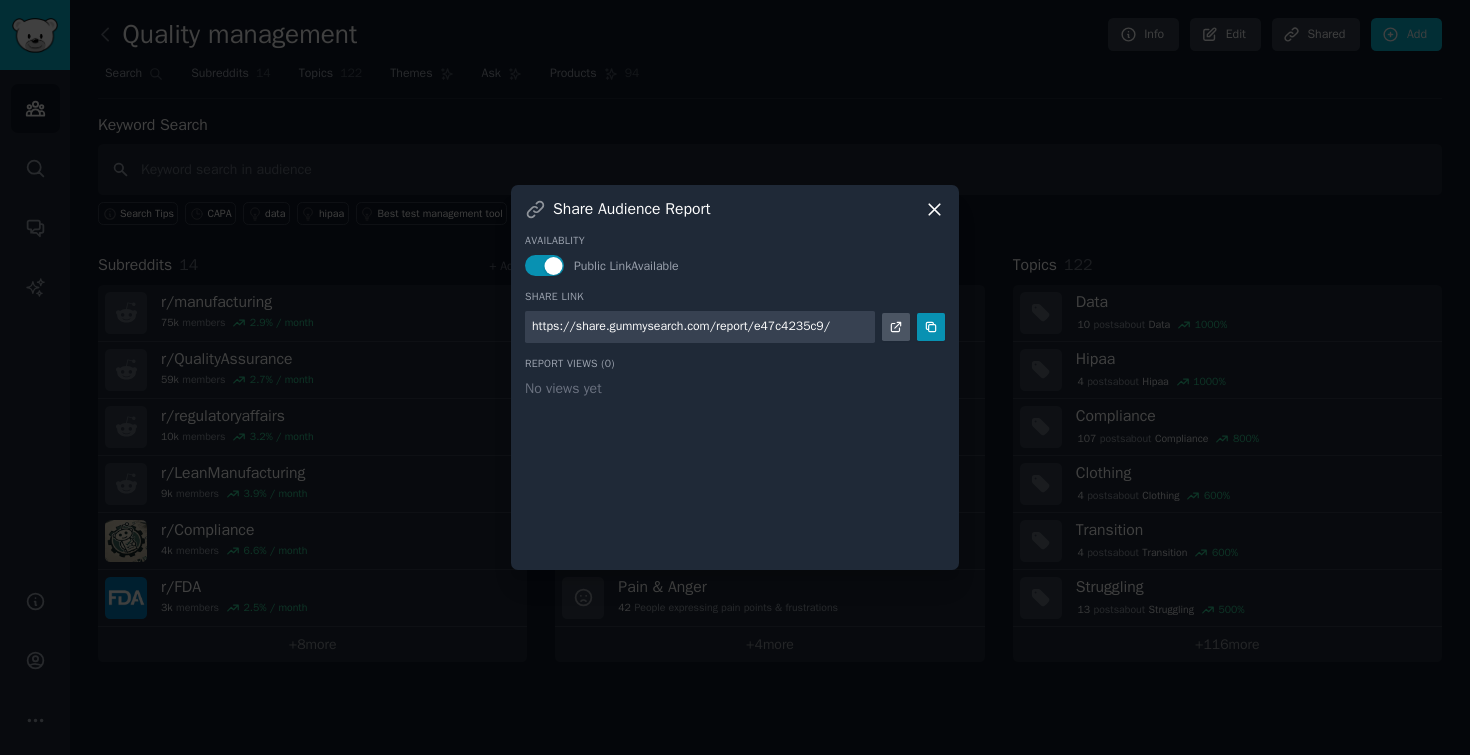 click 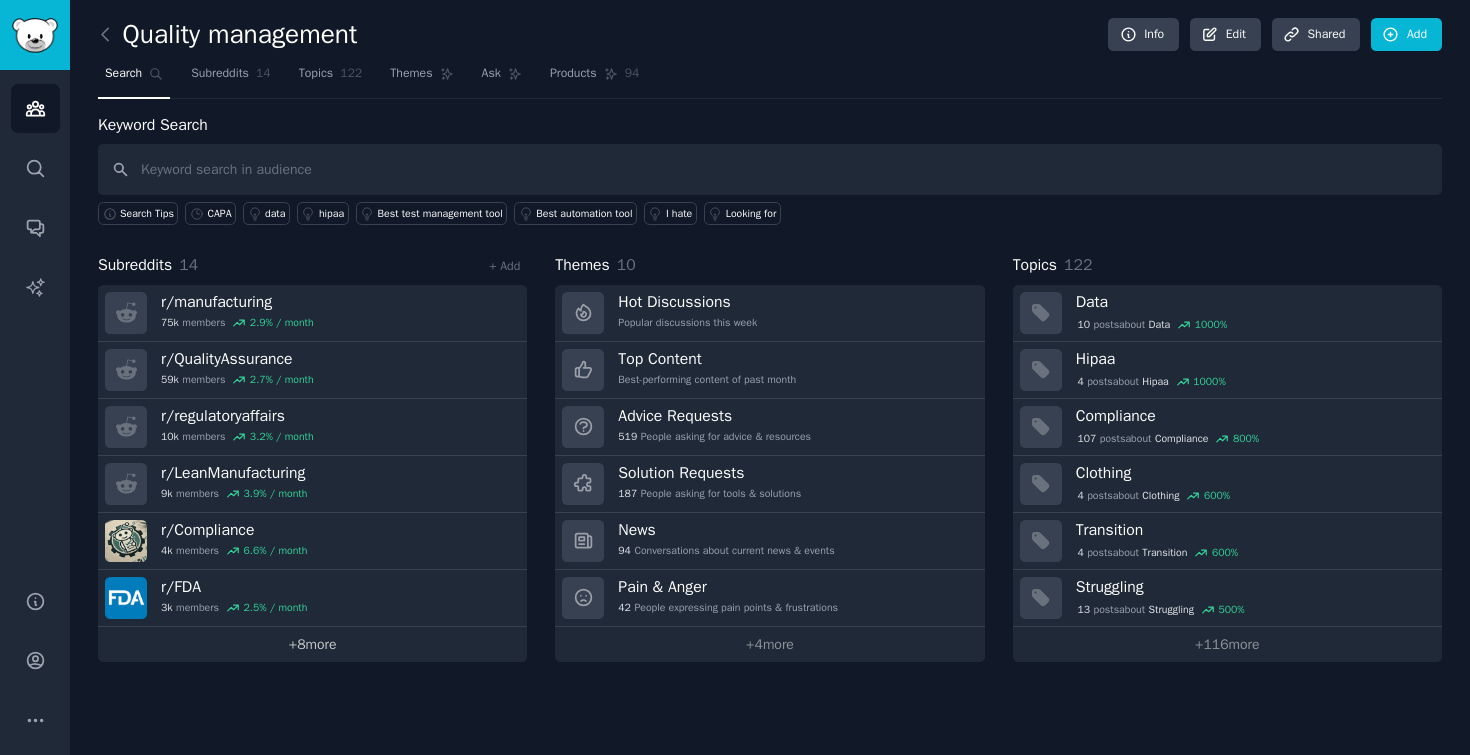 click on "+  8  more" at bounding box center [312, 644] 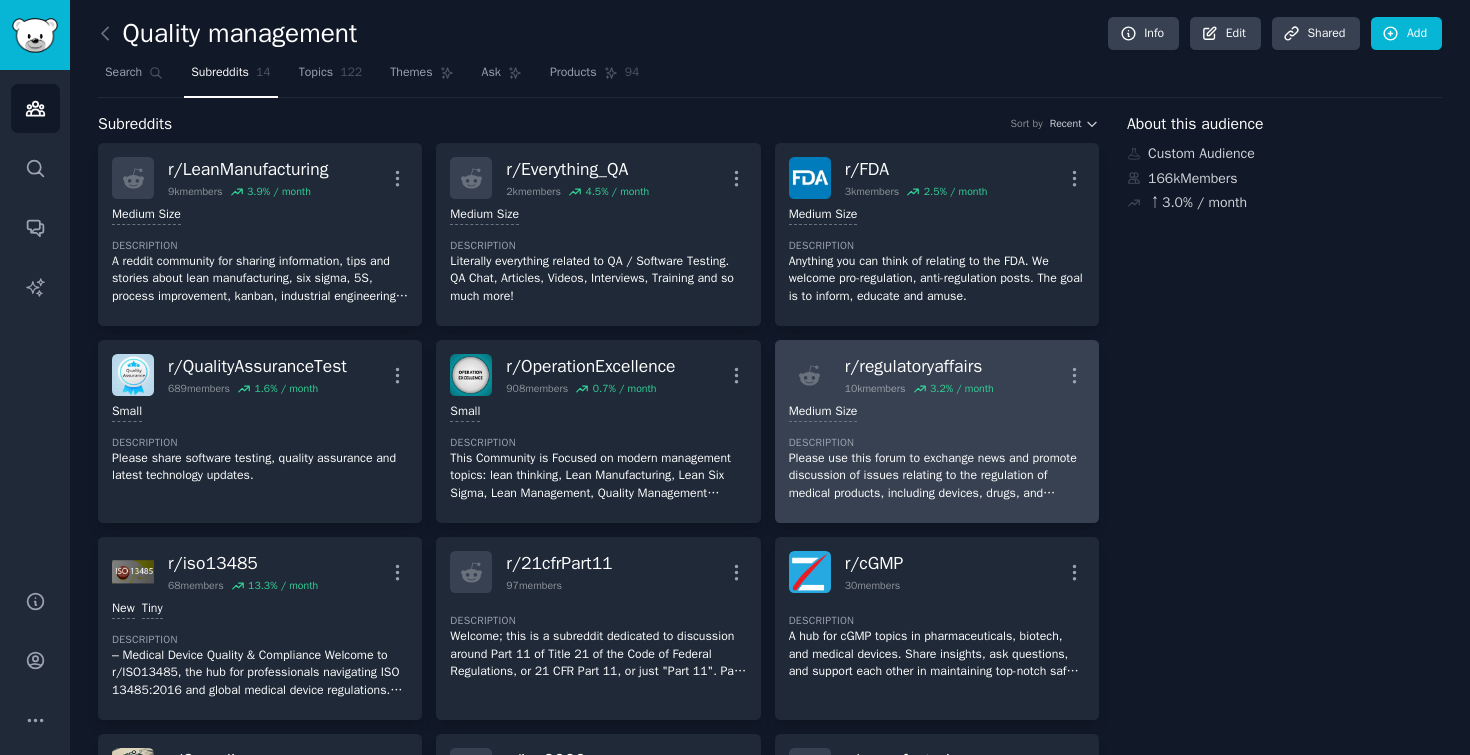 scroll, scrollTop: 0, scrollLeft: 0, axis: both 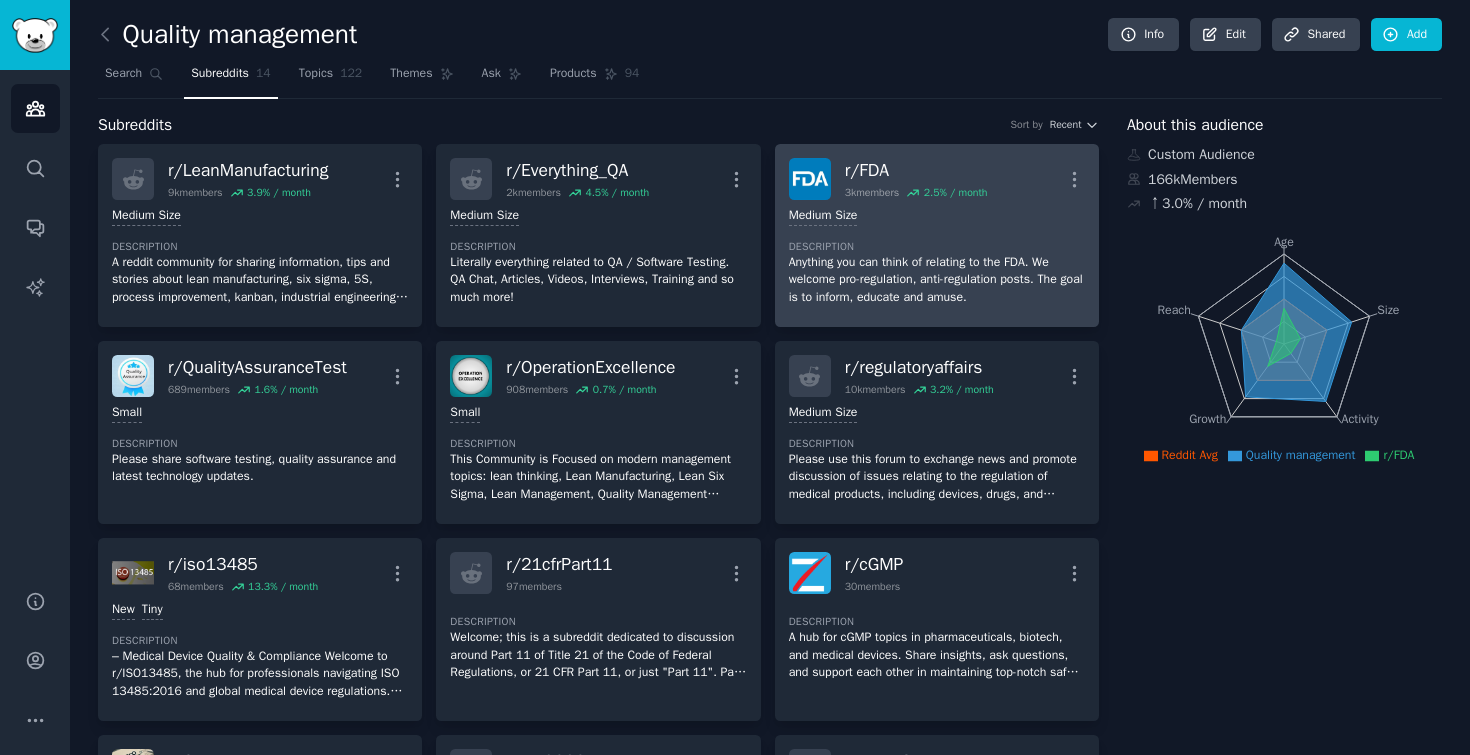 click on "[NUMBER] - [NUMBER] members Medium Size Description Anything you can think of relating to the FDA.  We welcome pro-regulation, anti-regulation posts.  The goal is to inform, educate and amuse." at bounding box center (937, 256) 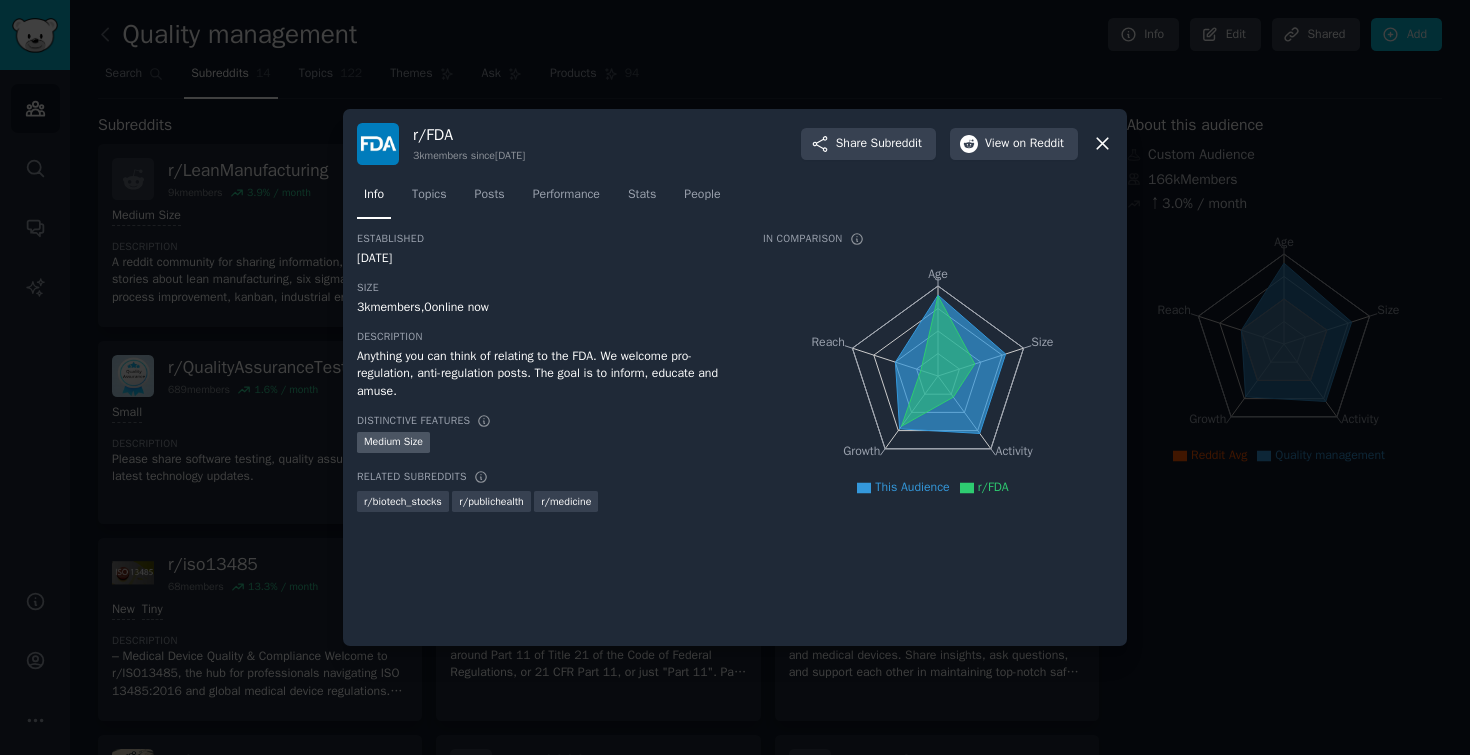 click on "[NUMBER]k  members,  0  online now" at bounding box center [546, 308] 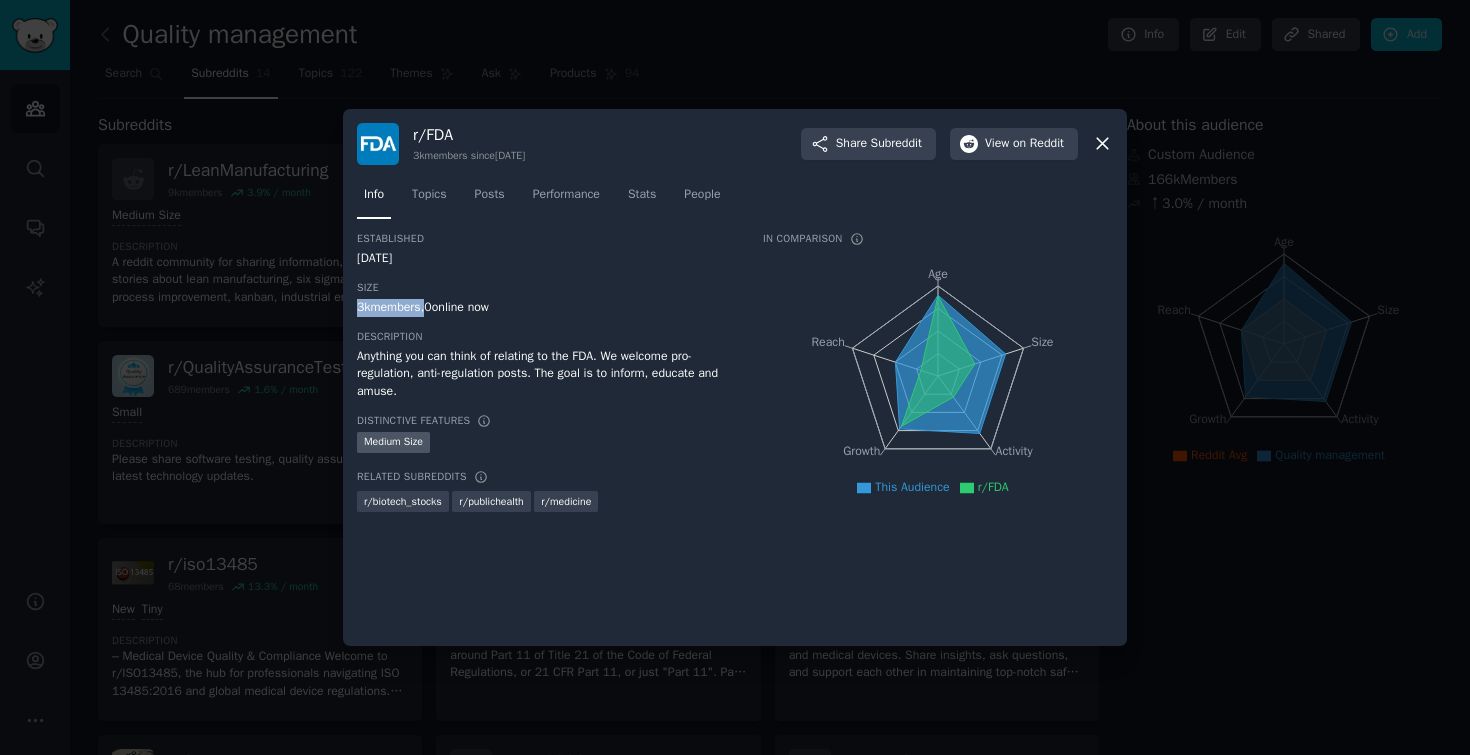 drag, startPoint x: 429, startPoint y: 309, endPoint x: 356, endPoint y: 315, distance: 73.24616 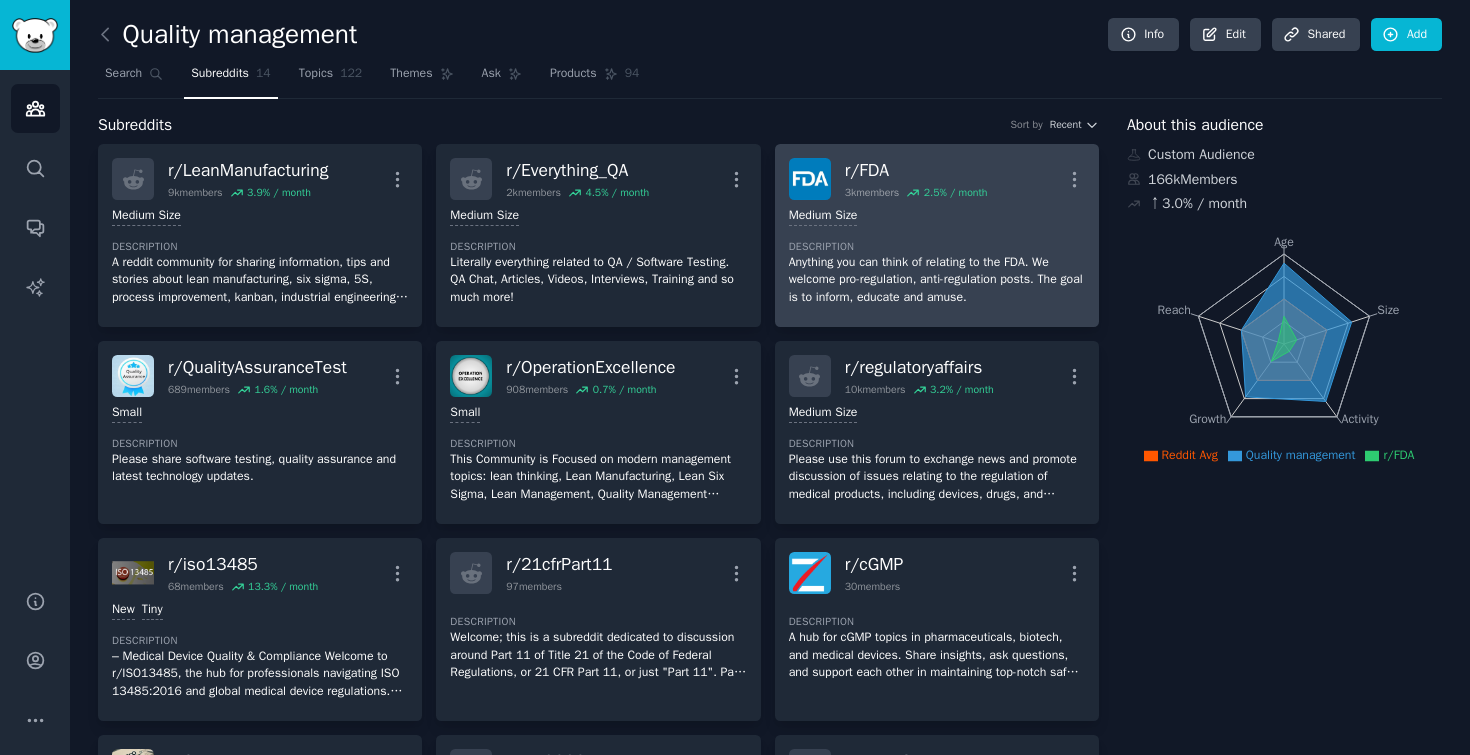 click on "Anything you can think of relating to the FDA.  We welcome pro-regulation, anti-regulation posts.  The goal is to inform, educate and amuse." at bounding box center (937, 280) 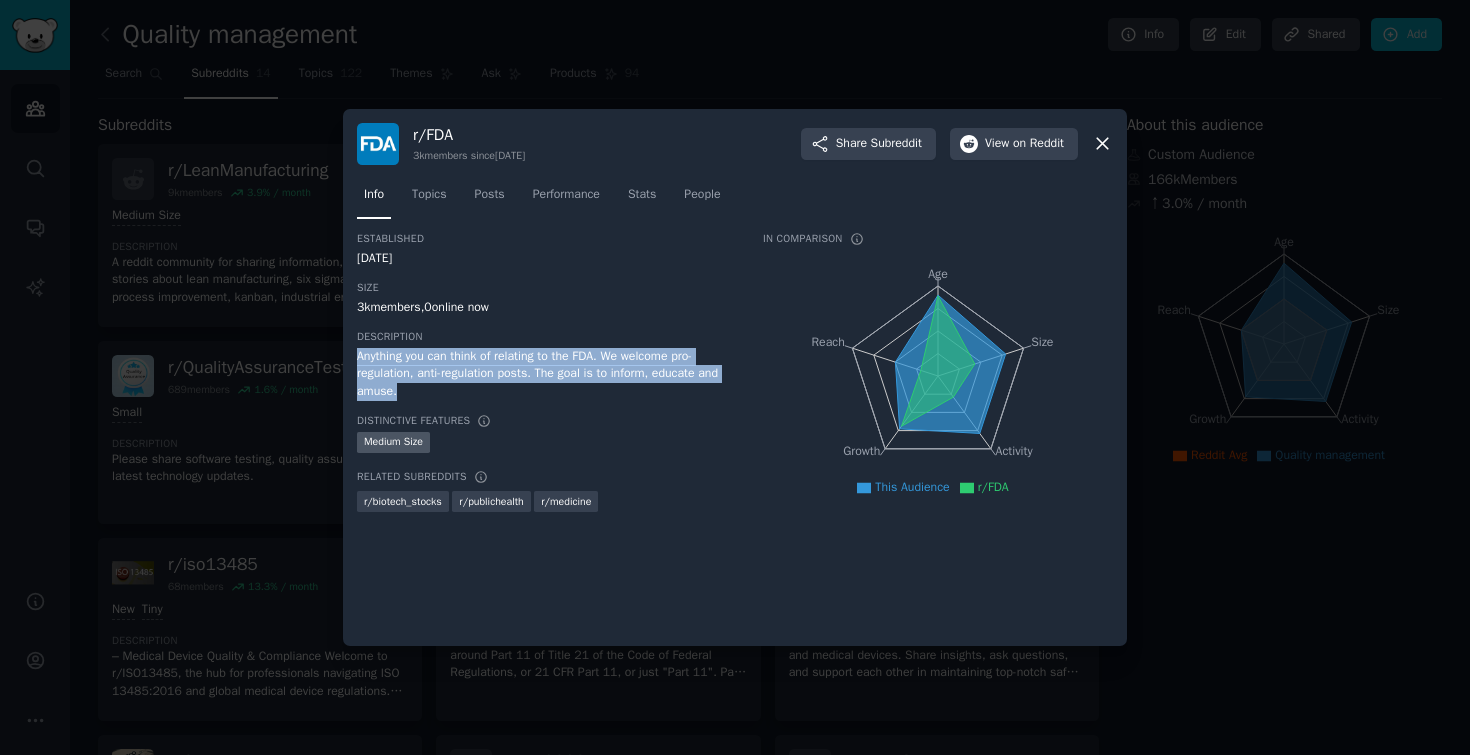 drag, startPoint x: 361, startPoint y: 356, endPoint x: 433, endPoint y: 391, distance: 80.05623 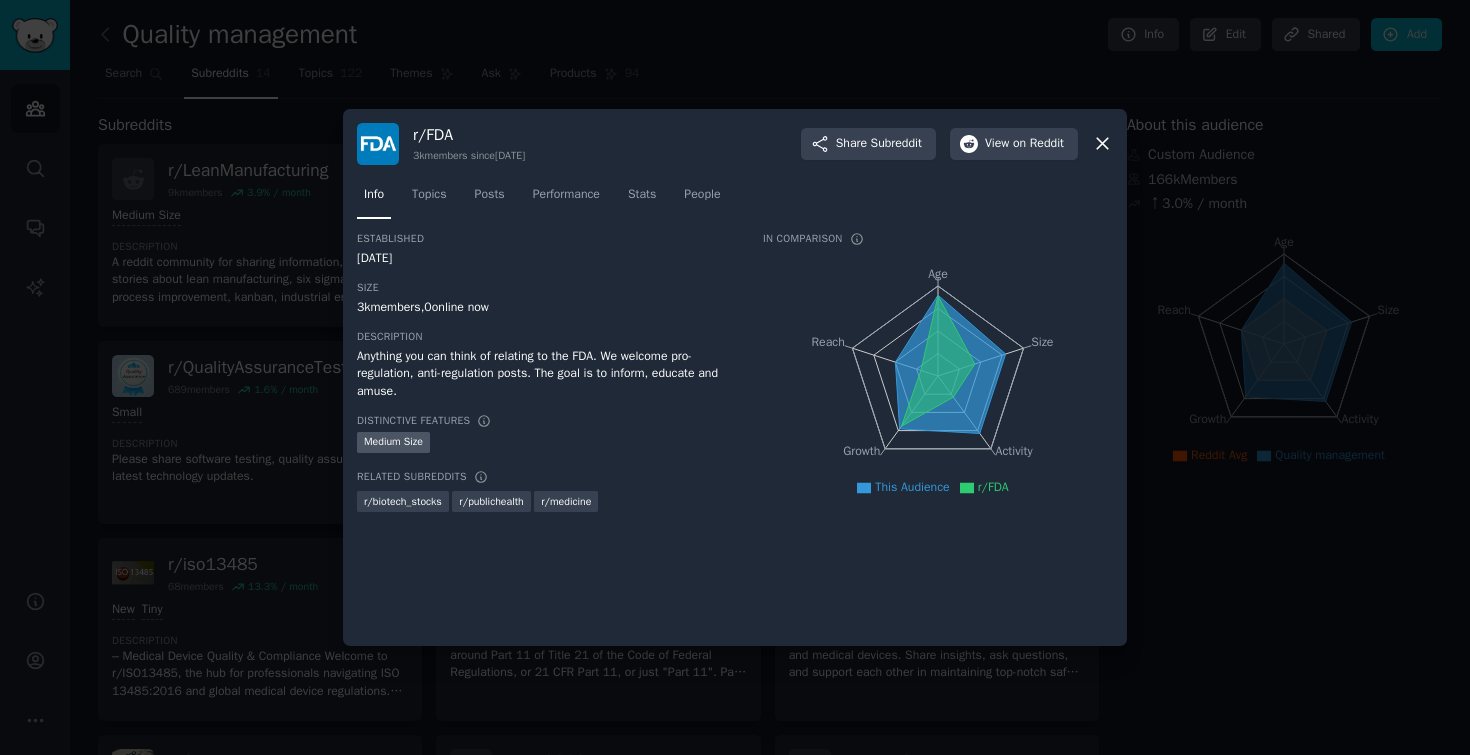 click at bounding box center [735, 377] 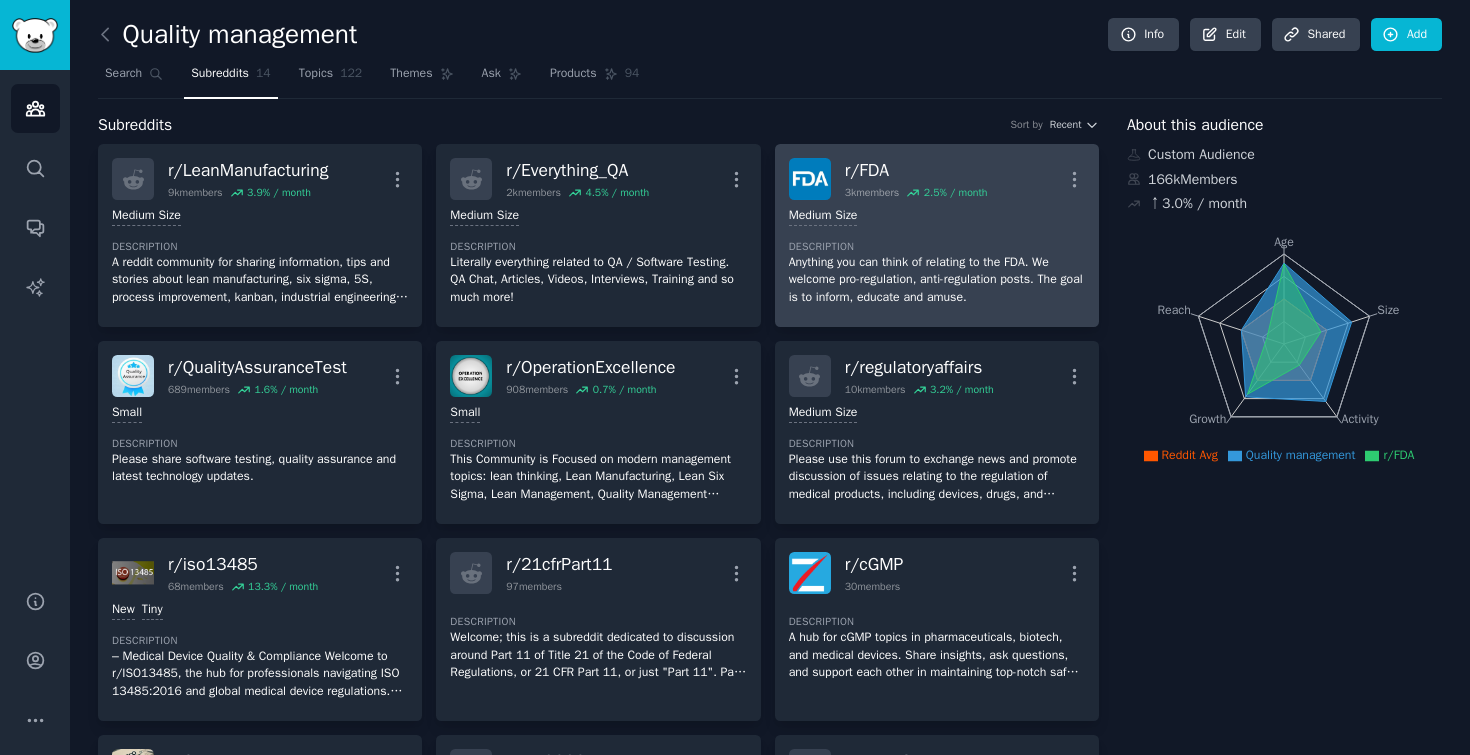 click on "1000 - 10,000 members Medium Size" at bounding box center [937, 216] 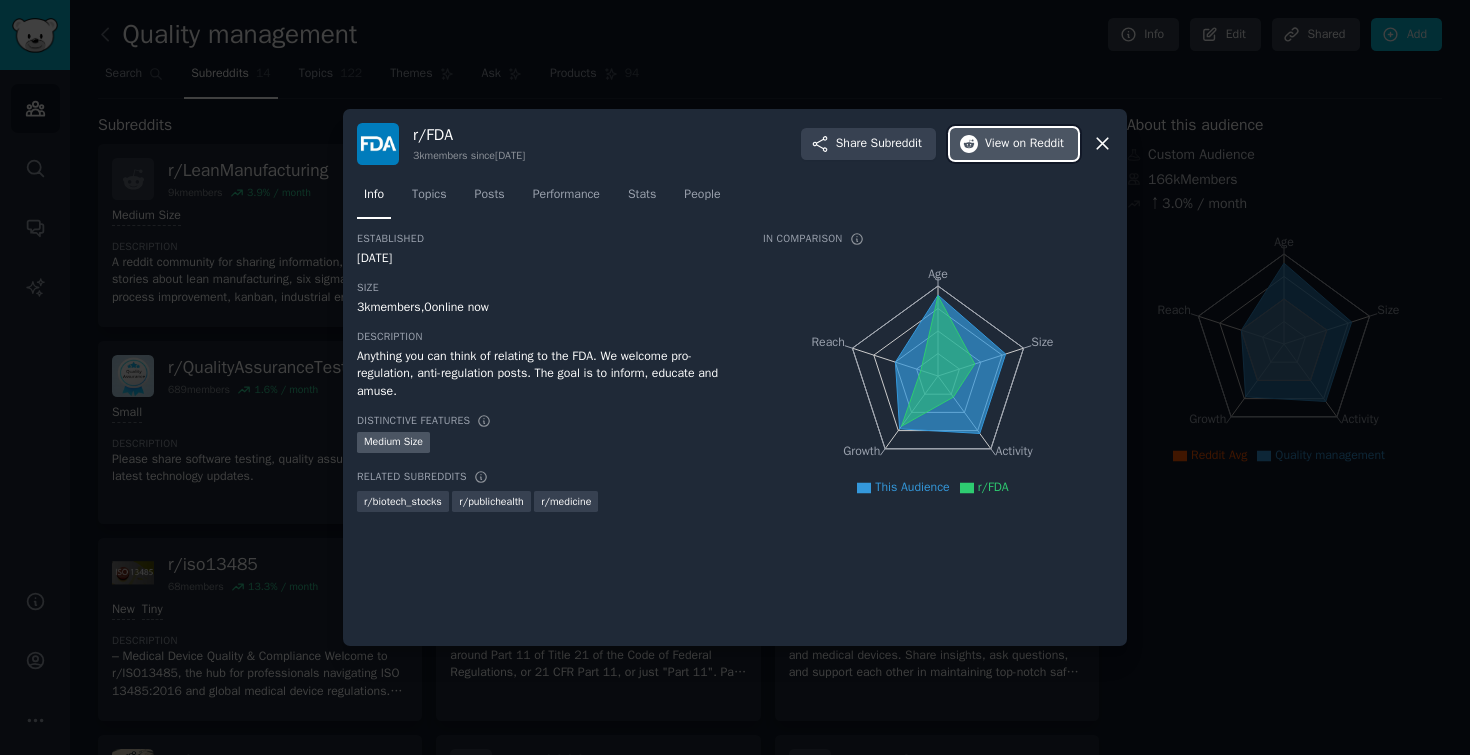 click on "on Reddit" at bounding box center [1038, 144] 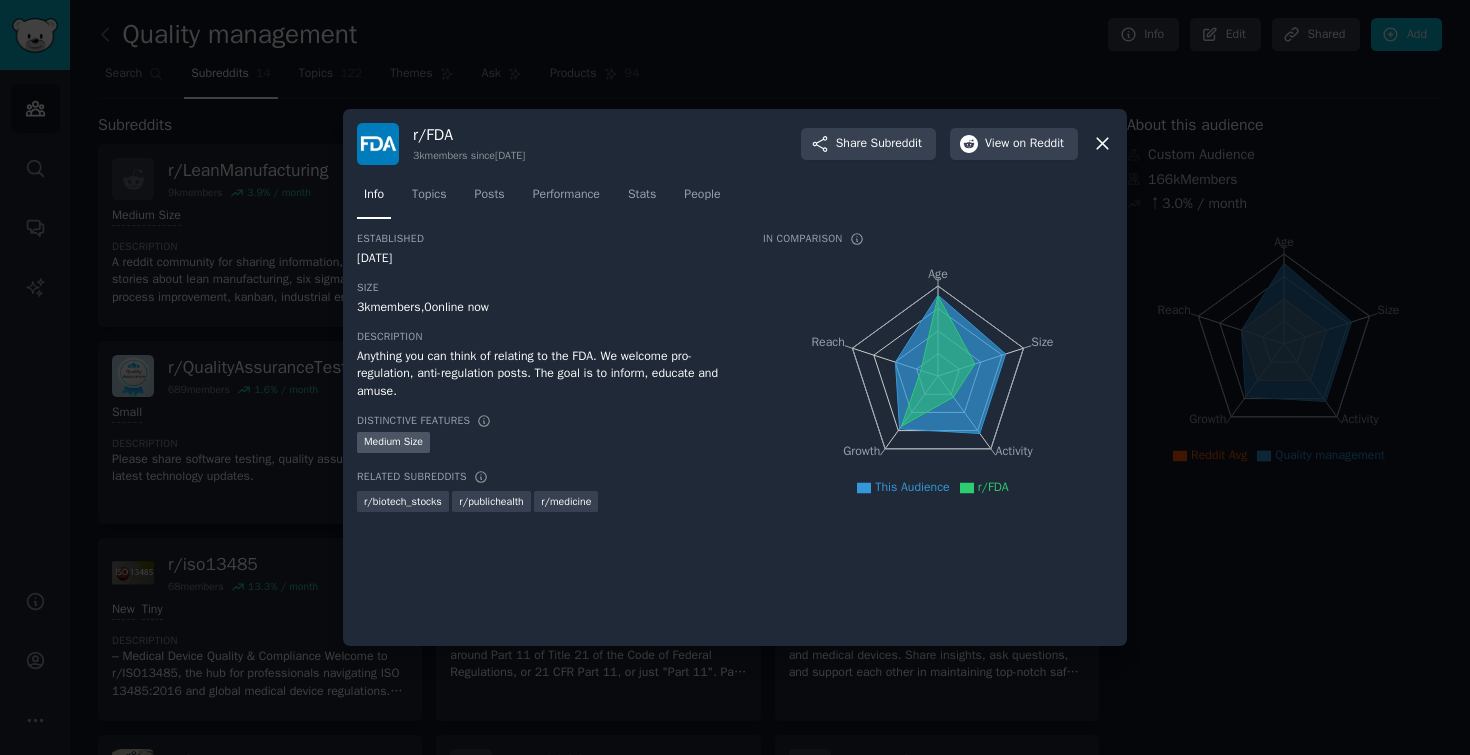 click at bounding box center (735, 377) 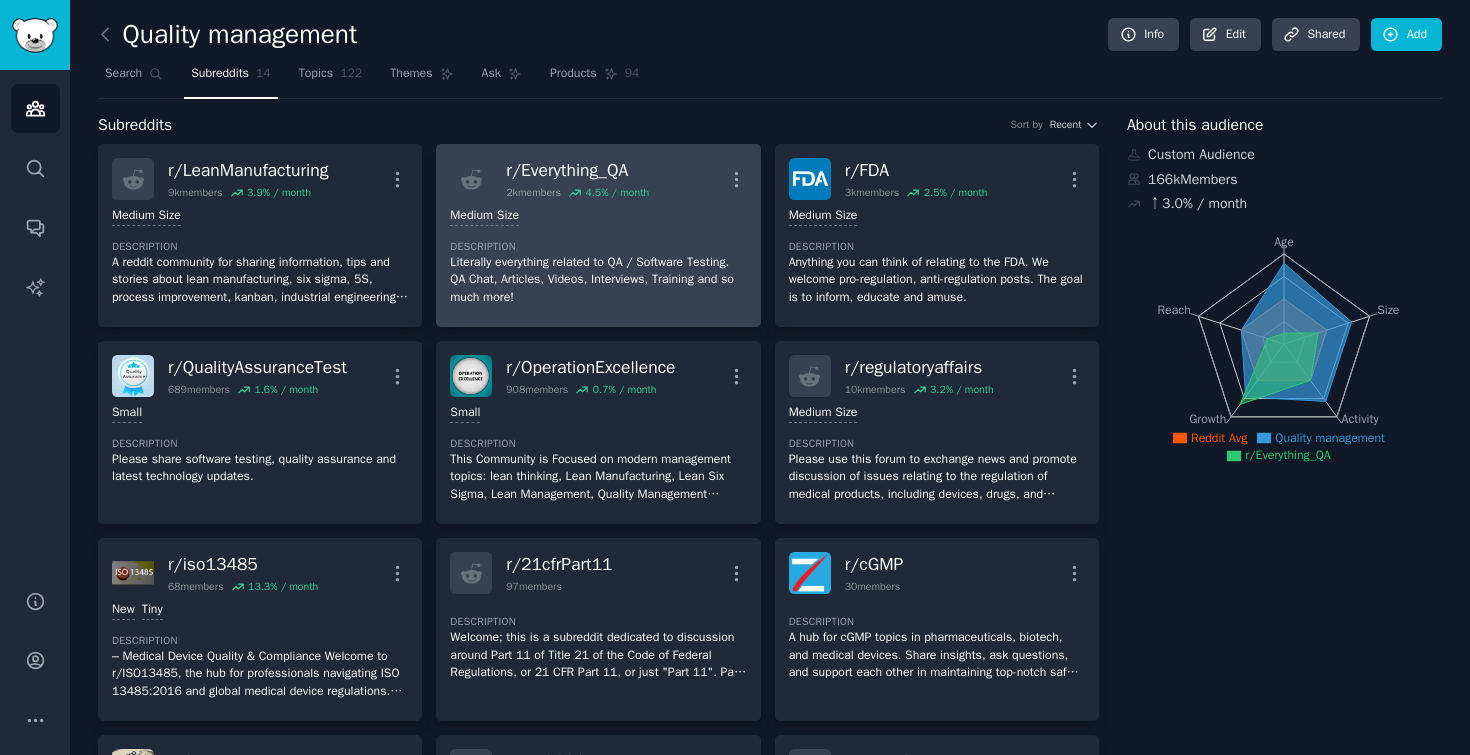 click on "Literally everything related to QA / Software Testing. QA Chat, Articles, Videos, Interviews, Training and so much more!" at bounding box center [598, 280] 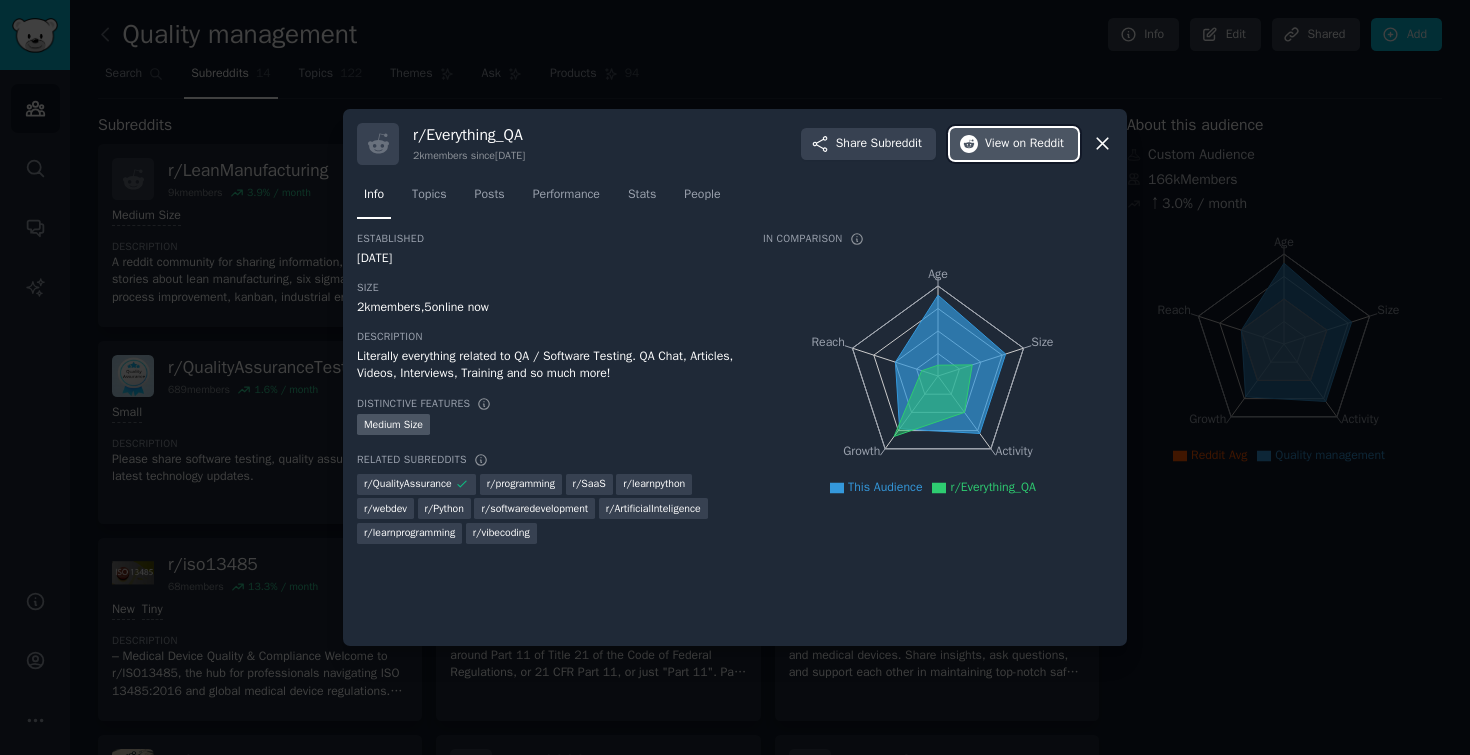 click on "on Reddit" at bounding box center (1038, 144) 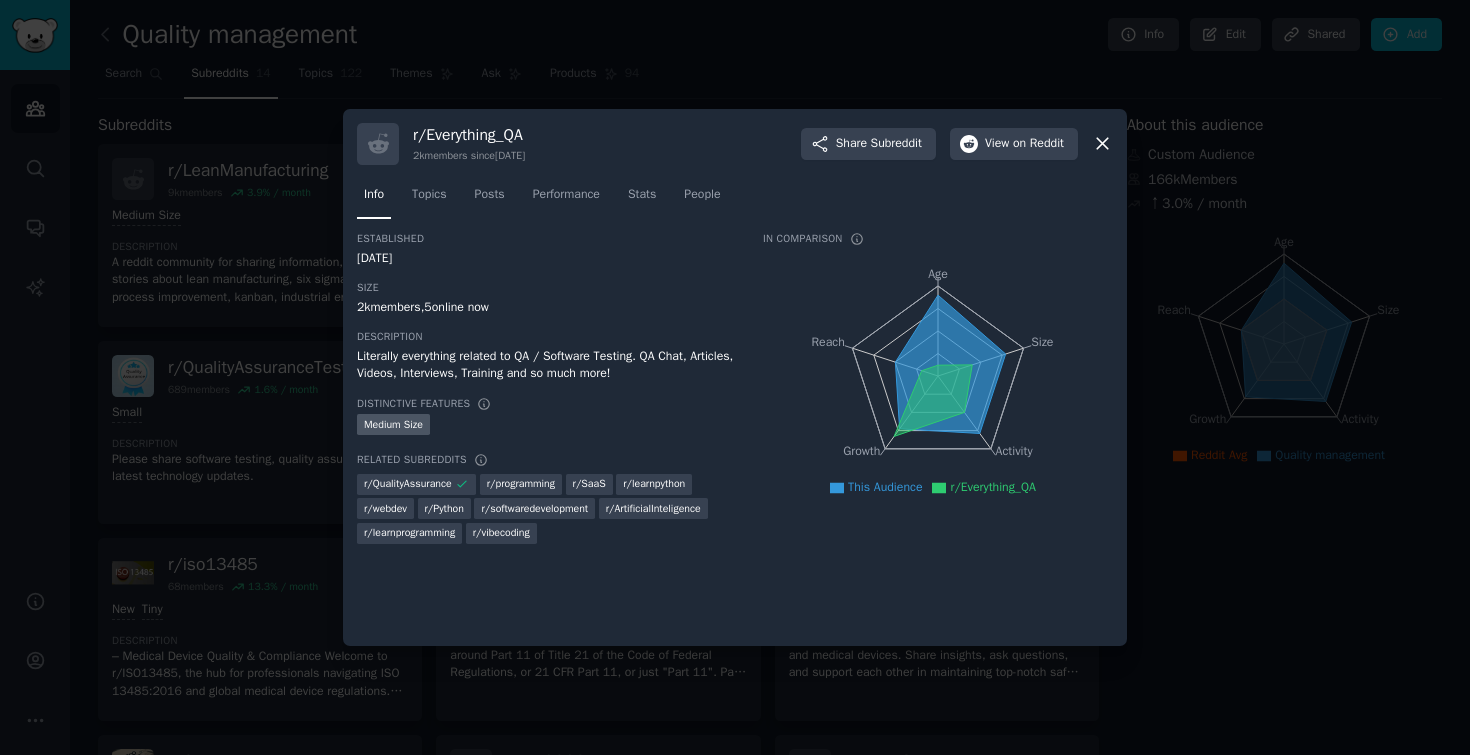click 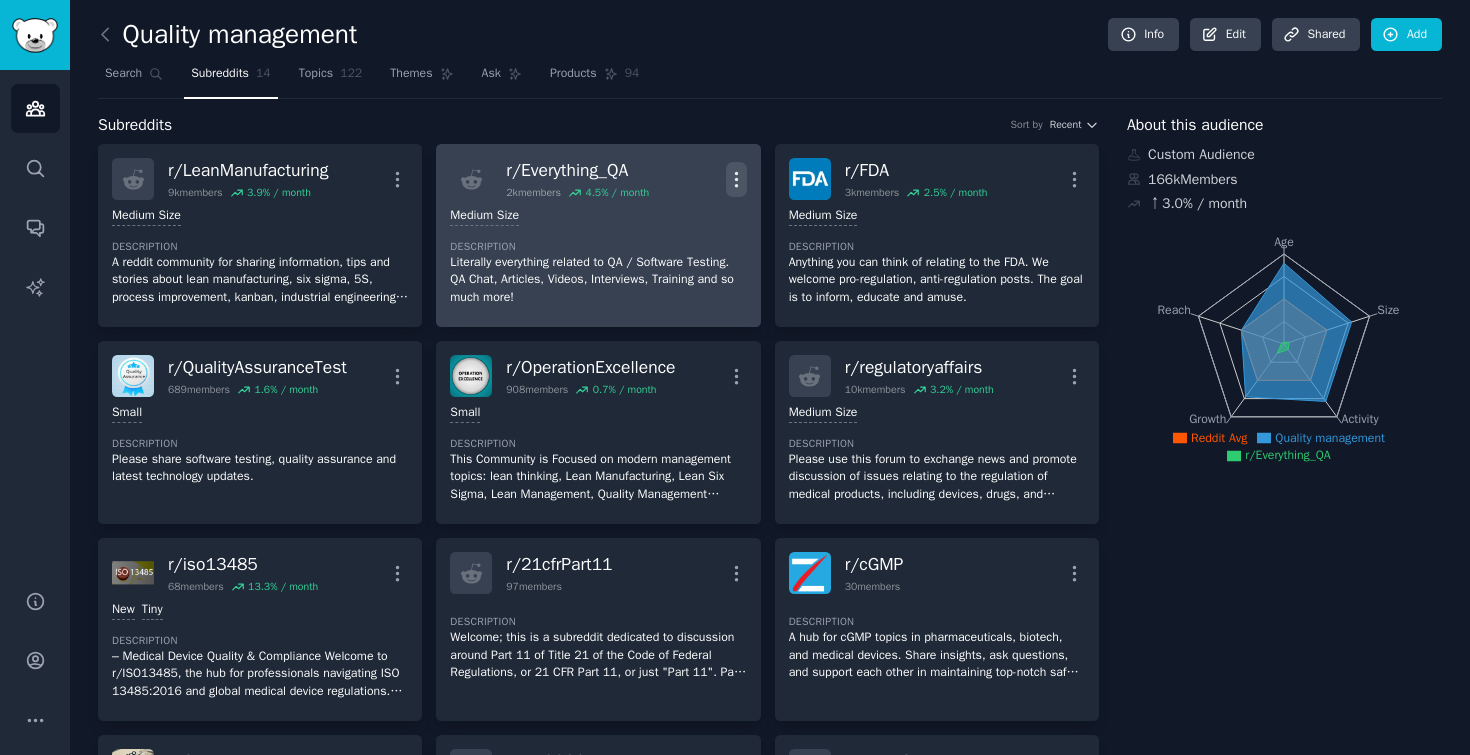 click 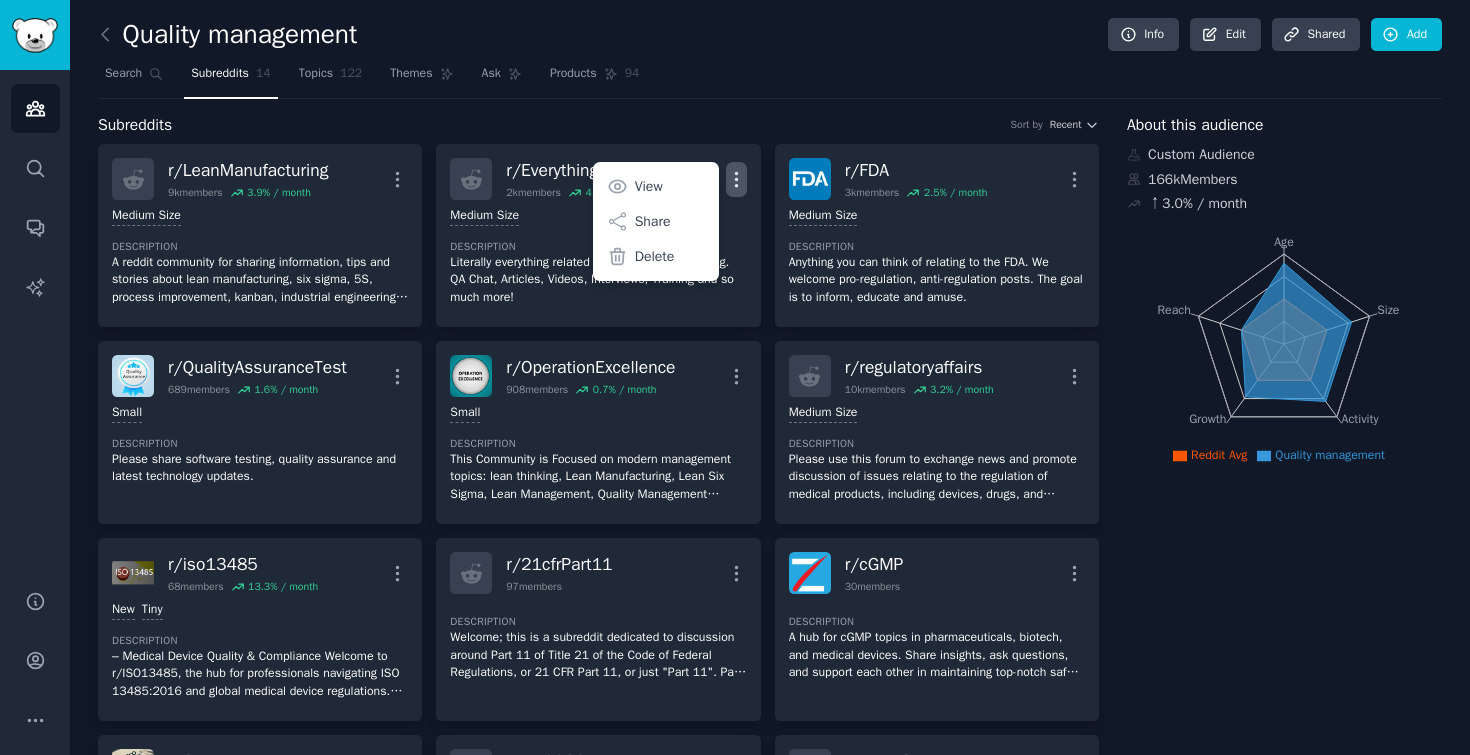 click on "Search Subreddits [NUMBER] Topics [NUMBER] Themes Ask Products [NUMBER]" at bounding box center (770, 78) 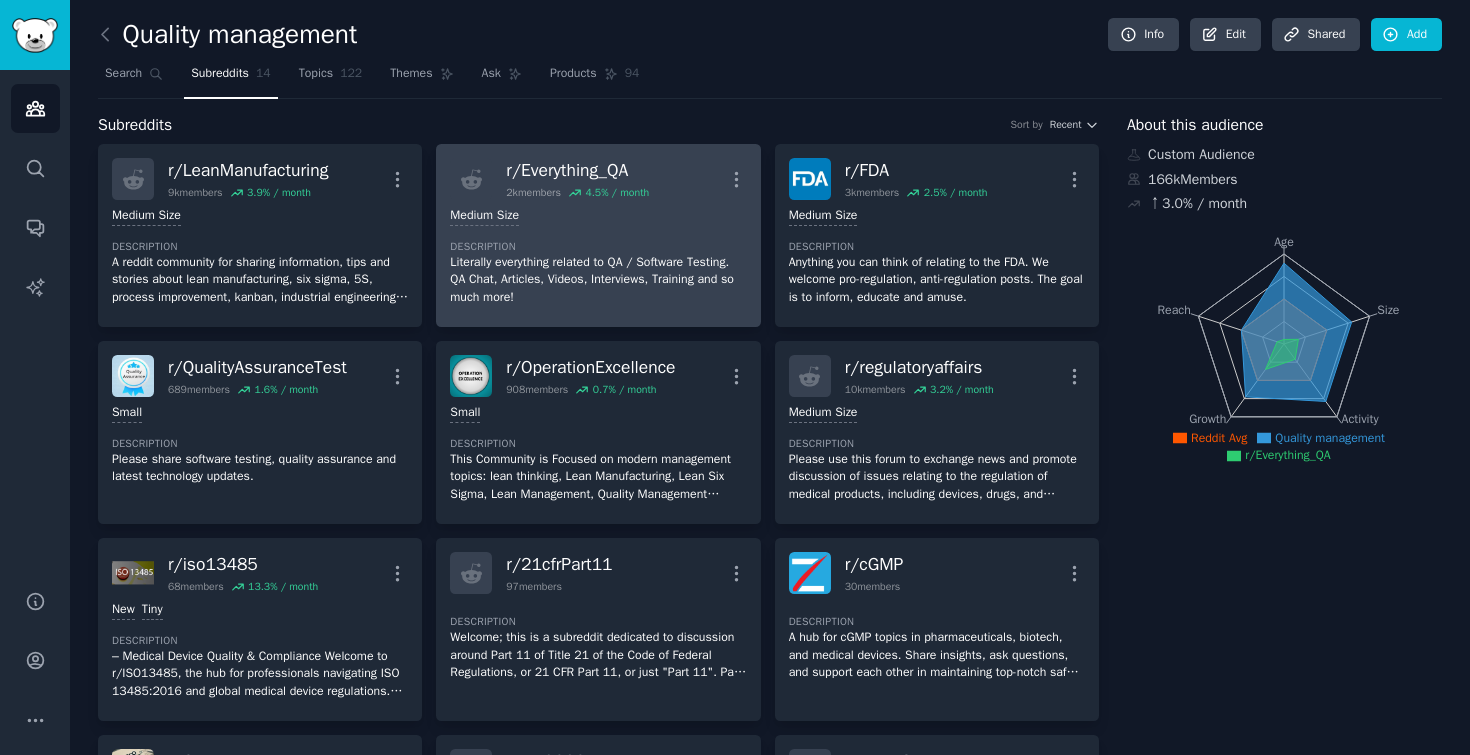 click on "[NUMBER] - [NUMBER] members Medium Size Description Literally everything related to QA / Software Testing. QA Chat, Articles, Videos, Interviews, Training and so much more!" at bounding box center (598, 256) 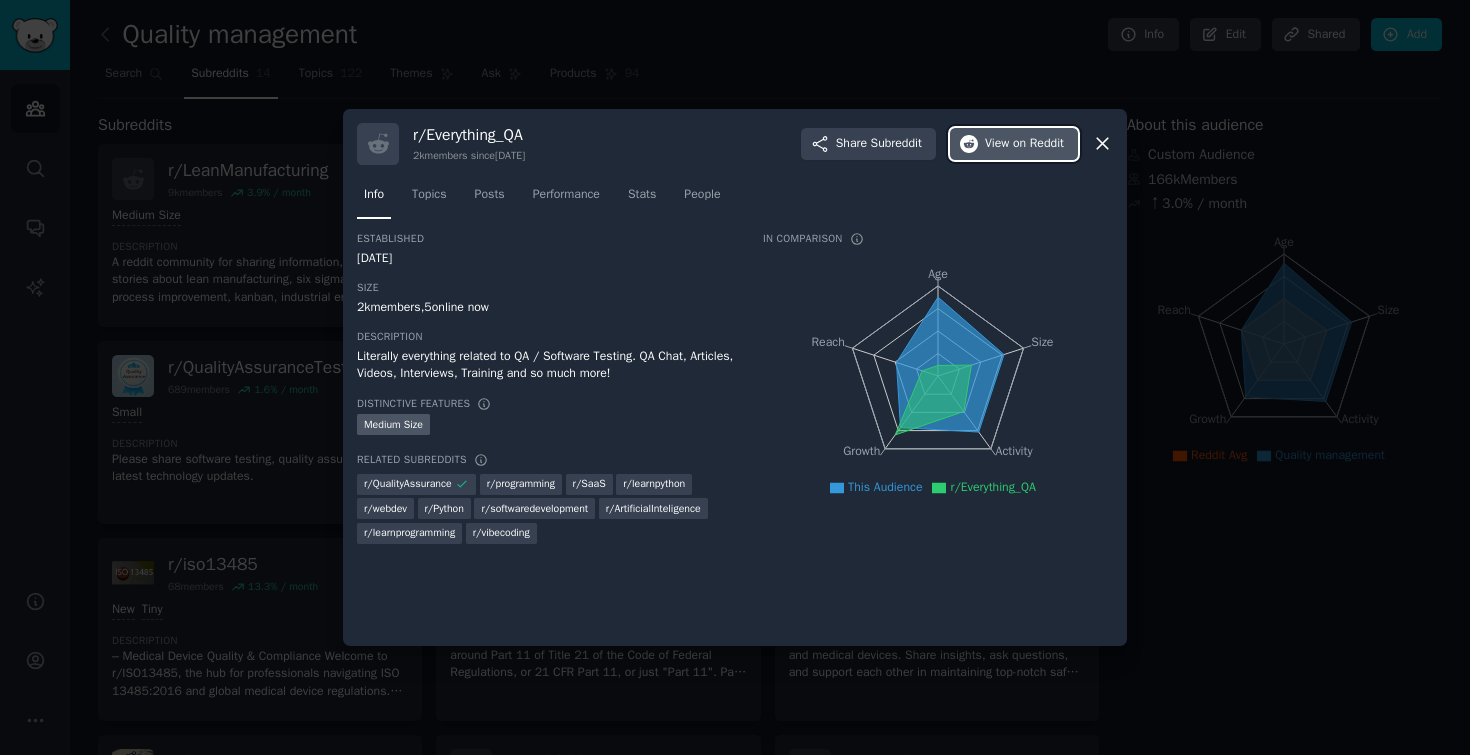 click on "View  on Reddit" at bounding box center (1024, 144) 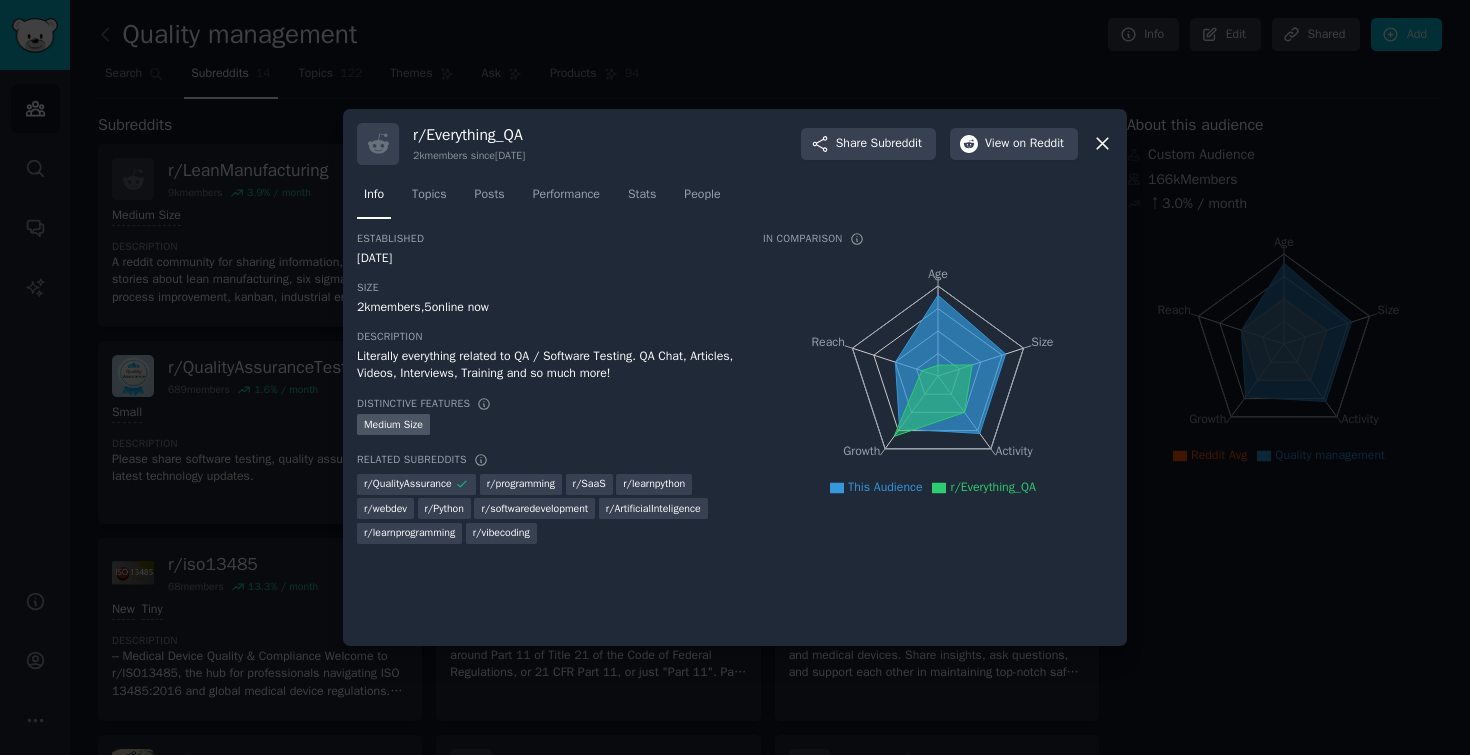 click at bounding box center (735, 377) 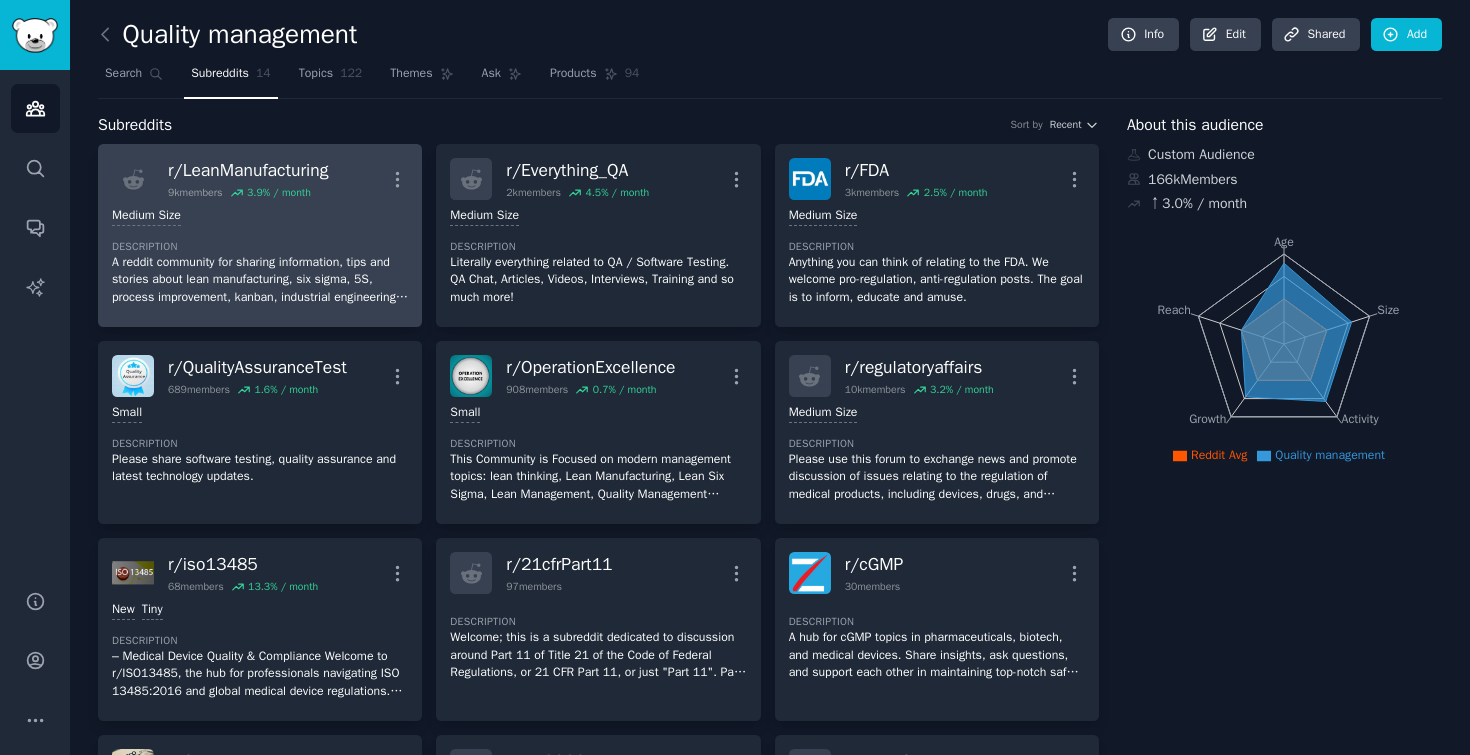 click on "Description" at bounding box center [260, 247] 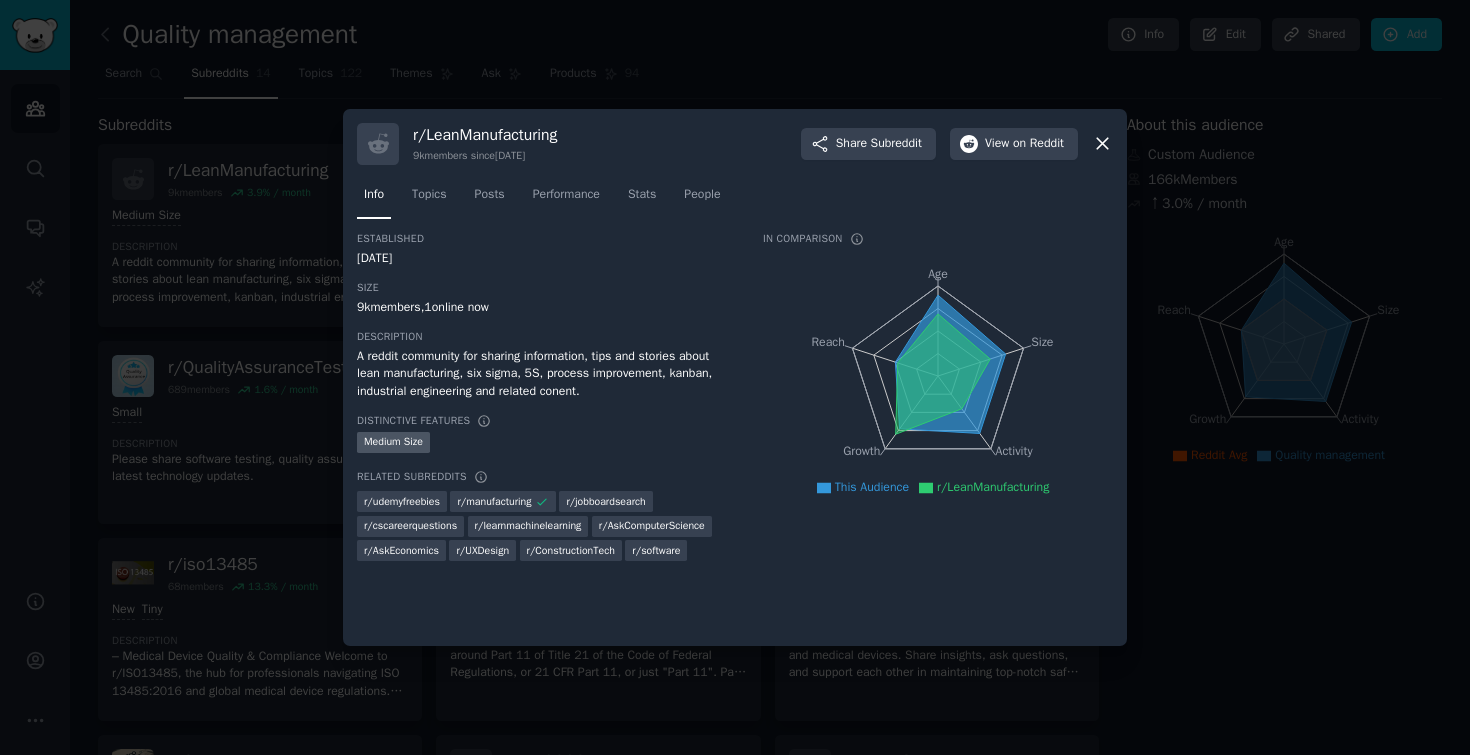 click on "[NUMBER]  members since  [DATE] Share  Subreddit View  on Reddit Info Topics Posts Performance Stats People Established [DATE] Size [NUMBER]  members,  1  online now Description A reddit community for sharing information, tips and stories about lean manufacturing, six sigma, 5S, process improvement, kanban, industrial engineering and related conent. Distinctive Features Medium Size Related Subreddits r/ udemyfreebies r/ manufacturing r/ jobboardsearch r/ cscareerquestions r/ learnmachinelearning r/ AskComputerScience r/ AskEconomics r/ UXDesign r/ ConstructionTech r/ software In Comparison Age Size Activity Growth Reach This Audience r/LeanManufacturing" at bounding box center (735, 378) 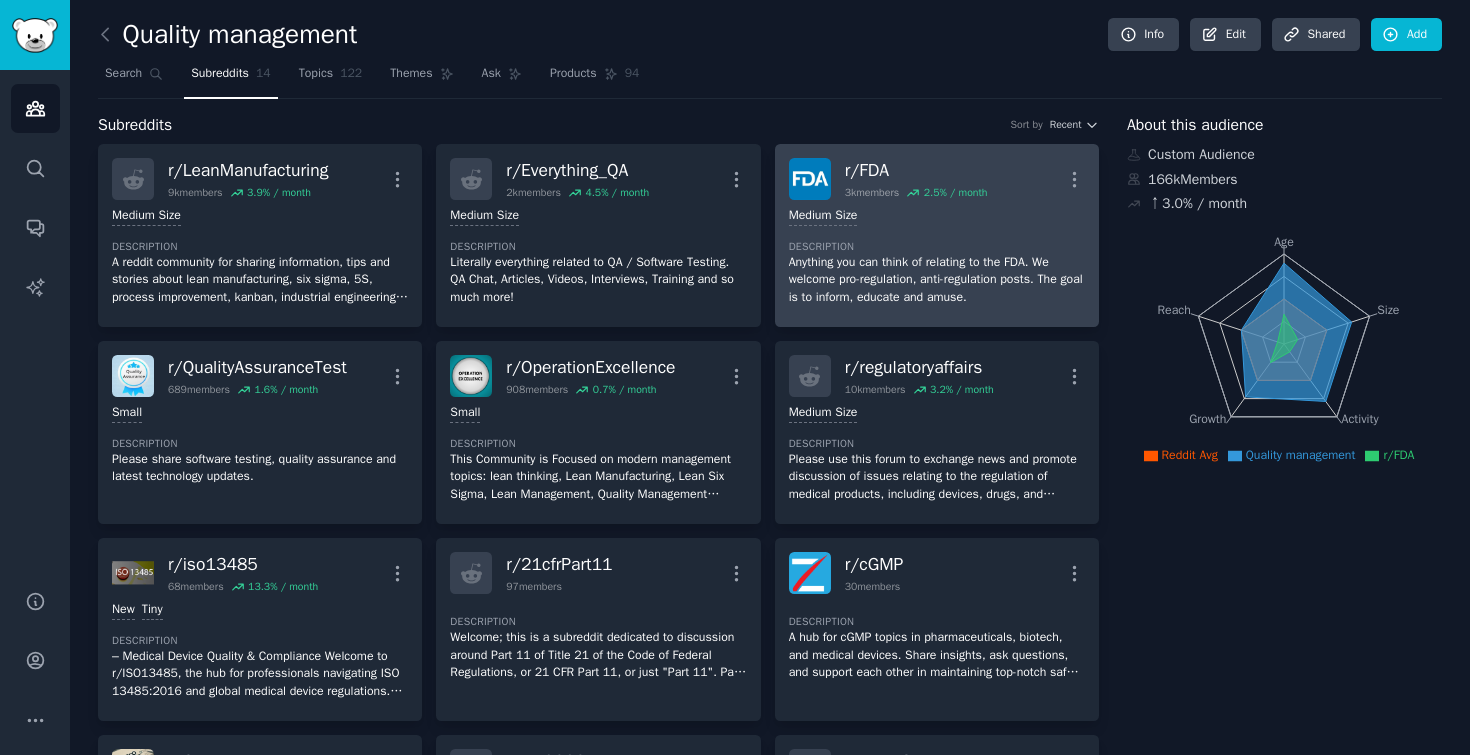 click on "Anything you can think of relating to the FDA.  We welcome pro-regulation, anti-regulation posts.  The goal is to inform, educate and amuse." at bounding box center [937, 280] 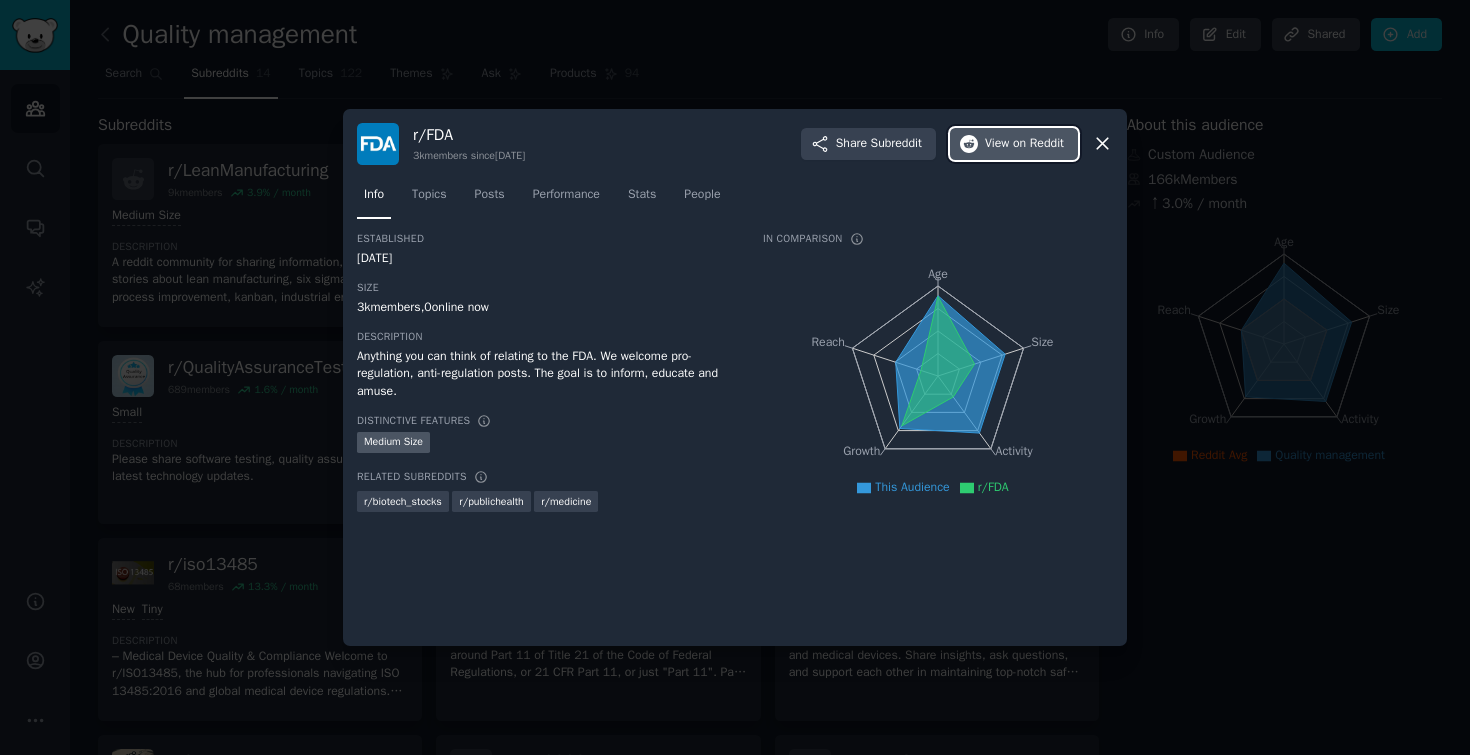 click on "View  on Reddit" at bounding box center [1014, 144] 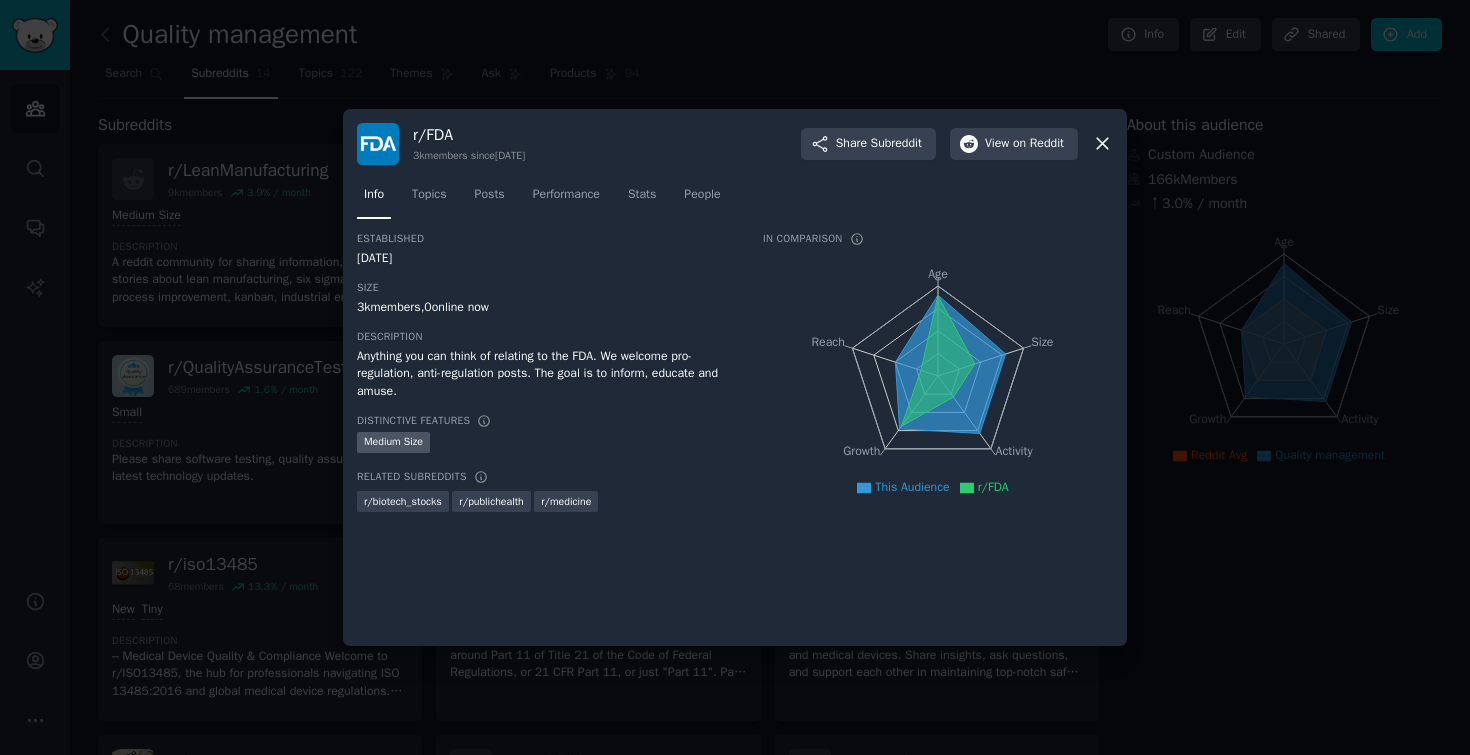 click at bounding box center (735, 377) 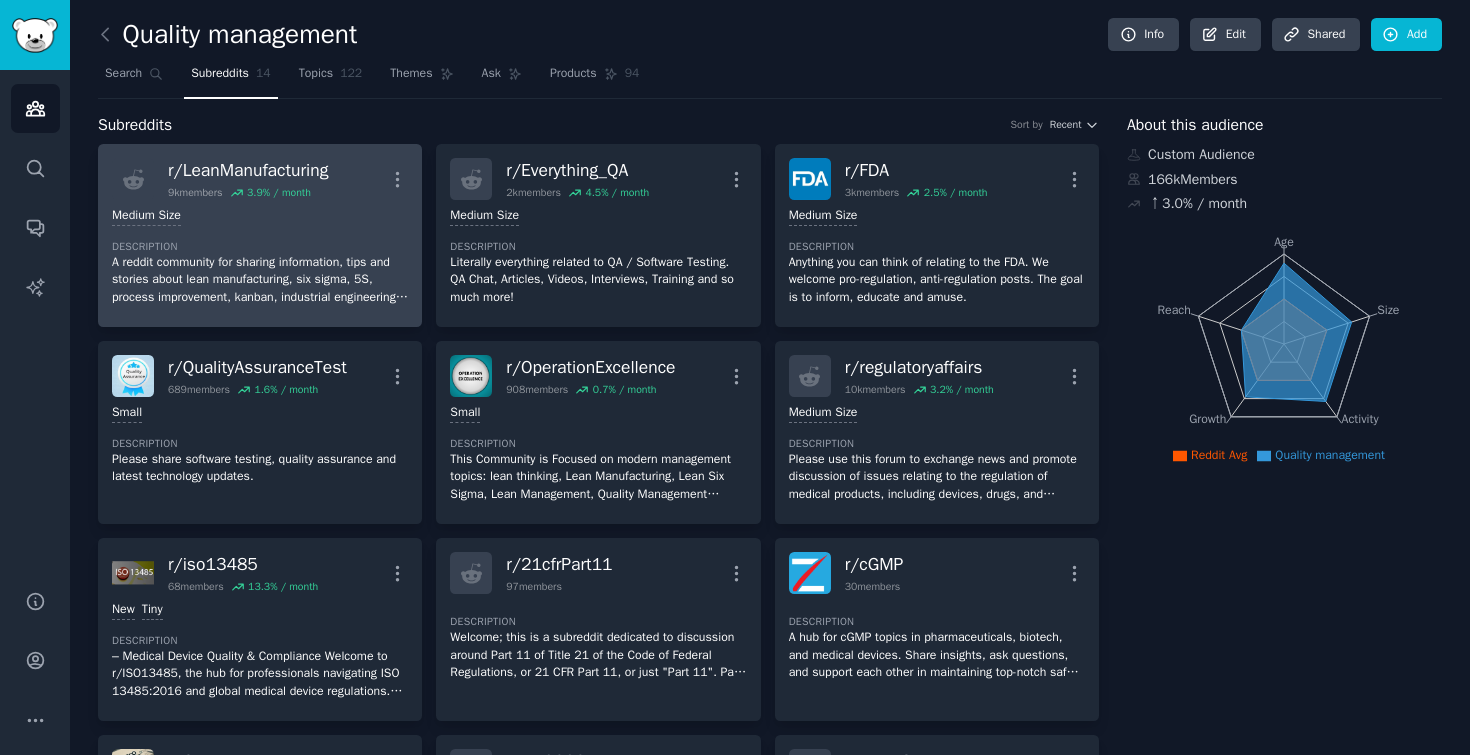 click on "Medium Size Description A reddit community for sharing information, tips and stories about lean manufacturing, six sigma, 5S, process improvement, kanban, industrial engineering and related conent." at bounding box center (260, 256) 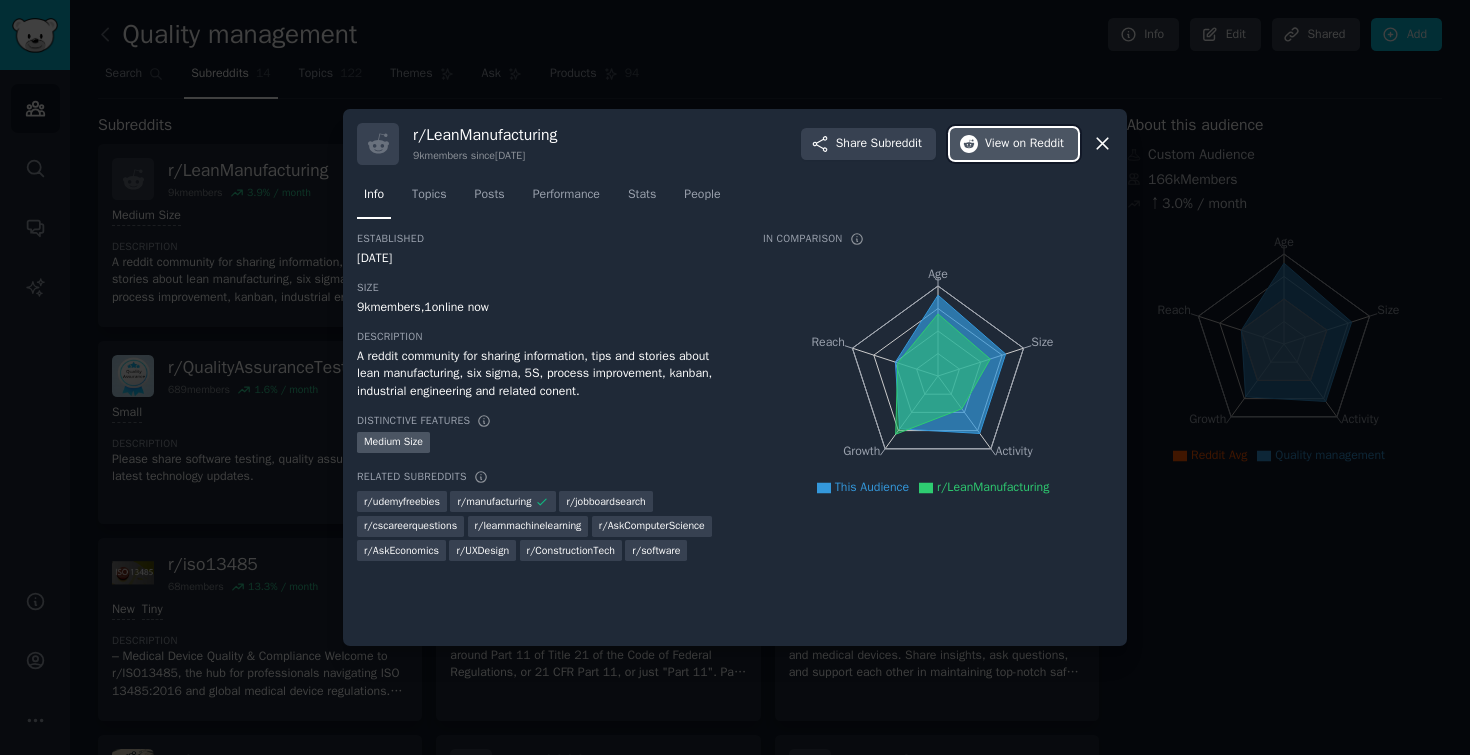 click on "on Reddit" at bounding box center (1038, 144) 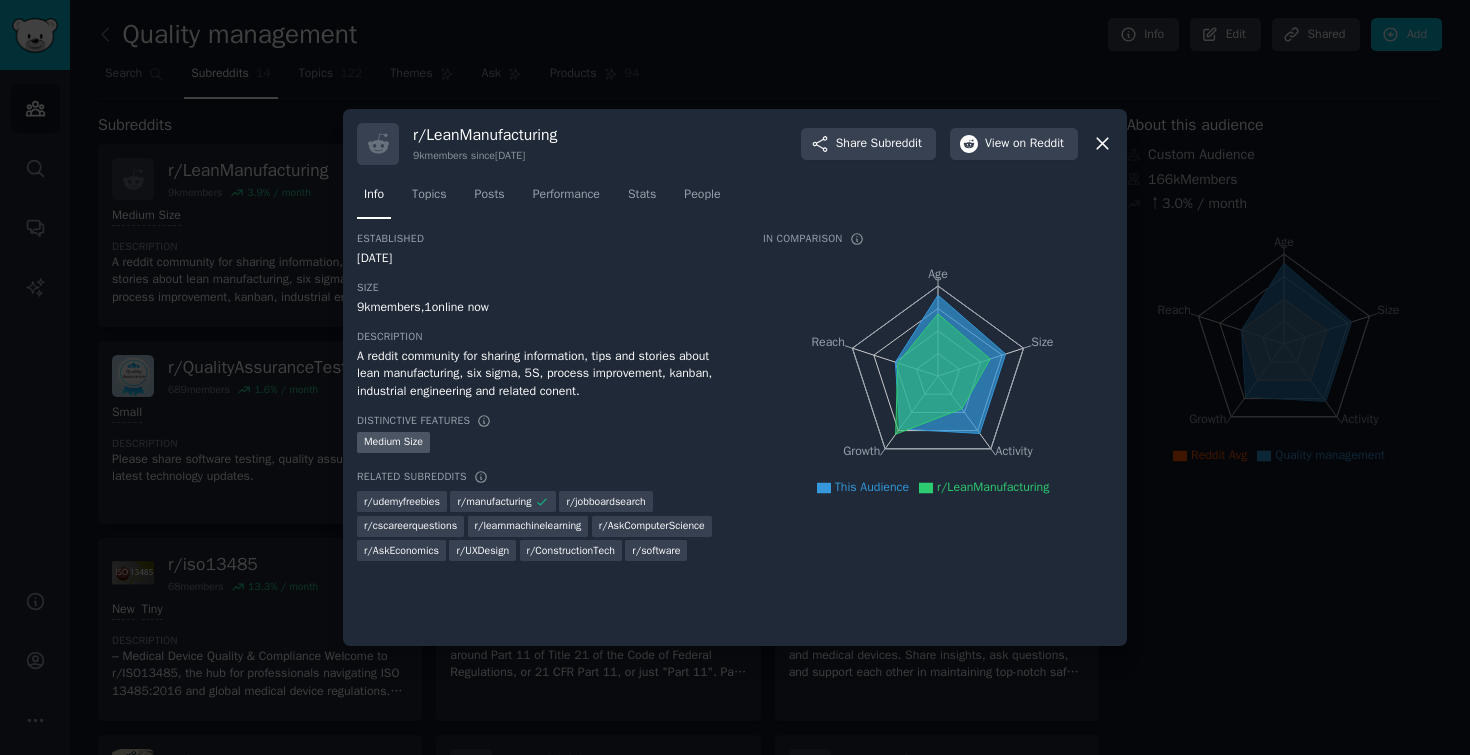 click at bounding box center [735, 377] 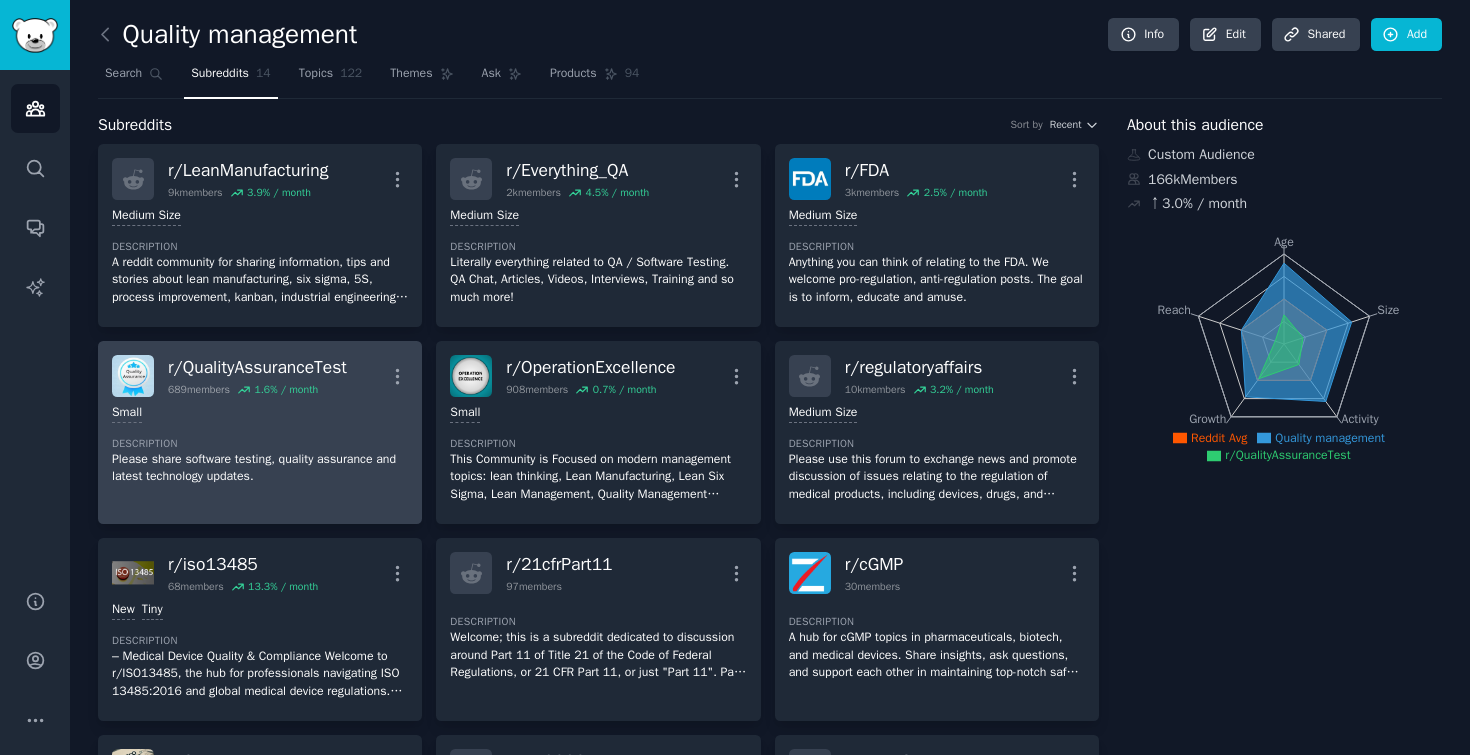 click on "r/ QualityAssuranceTest" at bounding box center (257, 367) 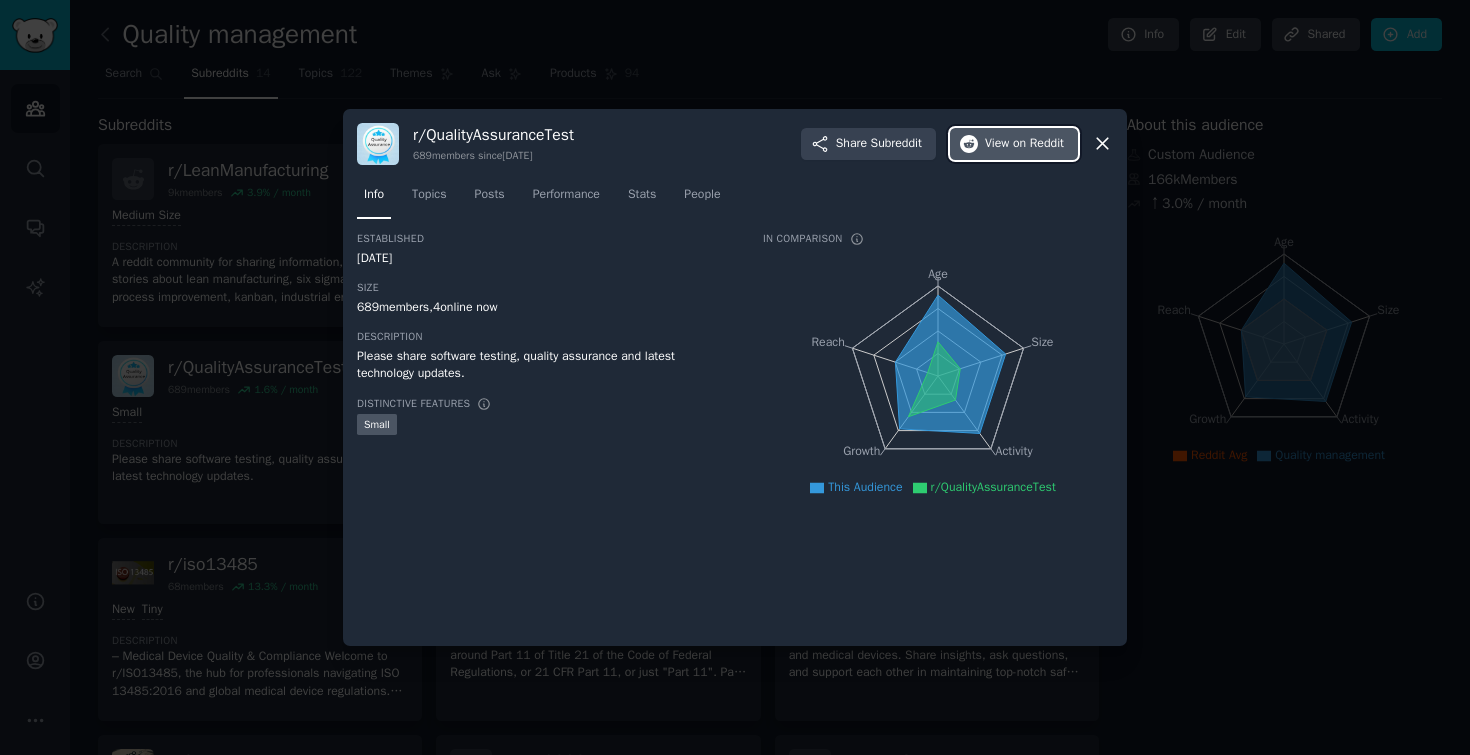 click on "View  on Reddit" at bounding box center (1024, 144) 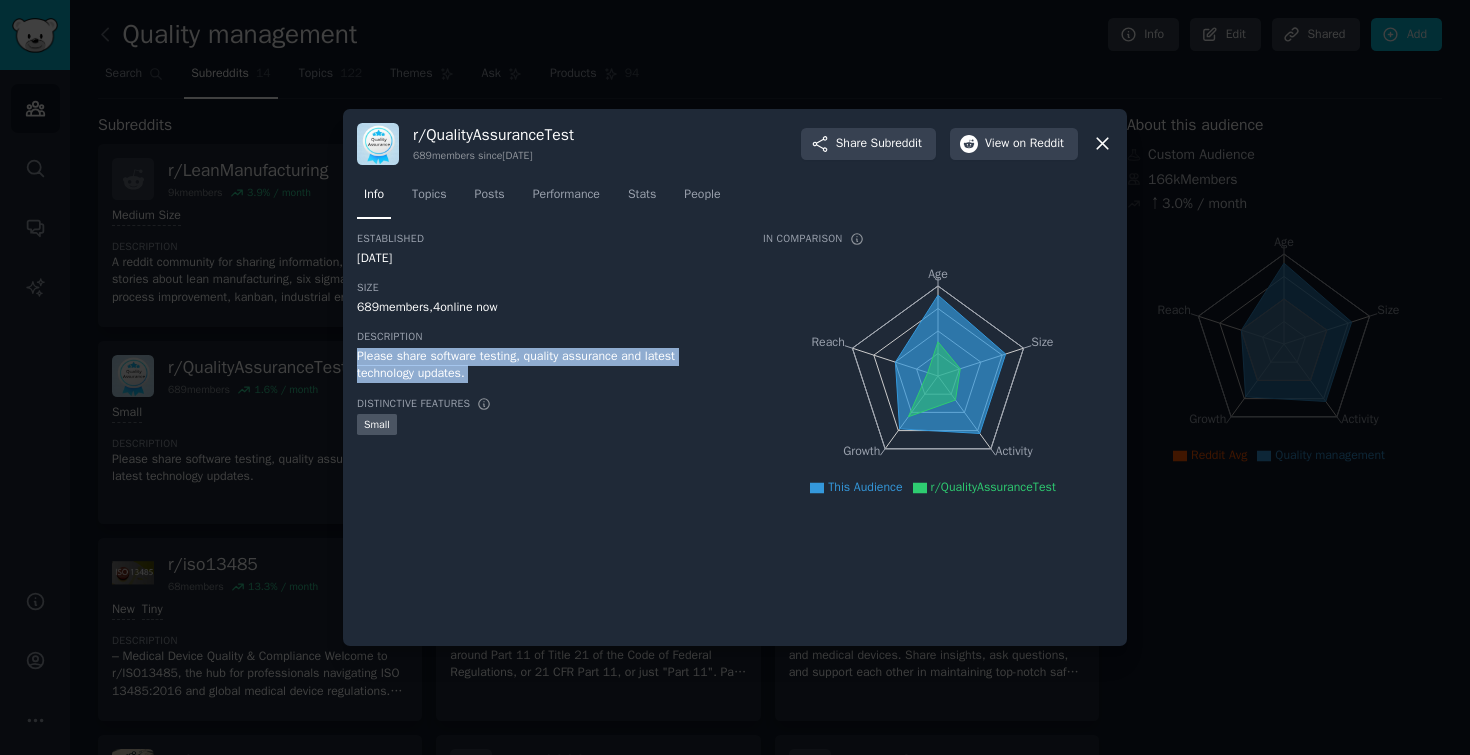 drag, startPoint x: 487, startPoint y: 383, endPoint x: 353, endPoint y: 363, distance: 135.48431 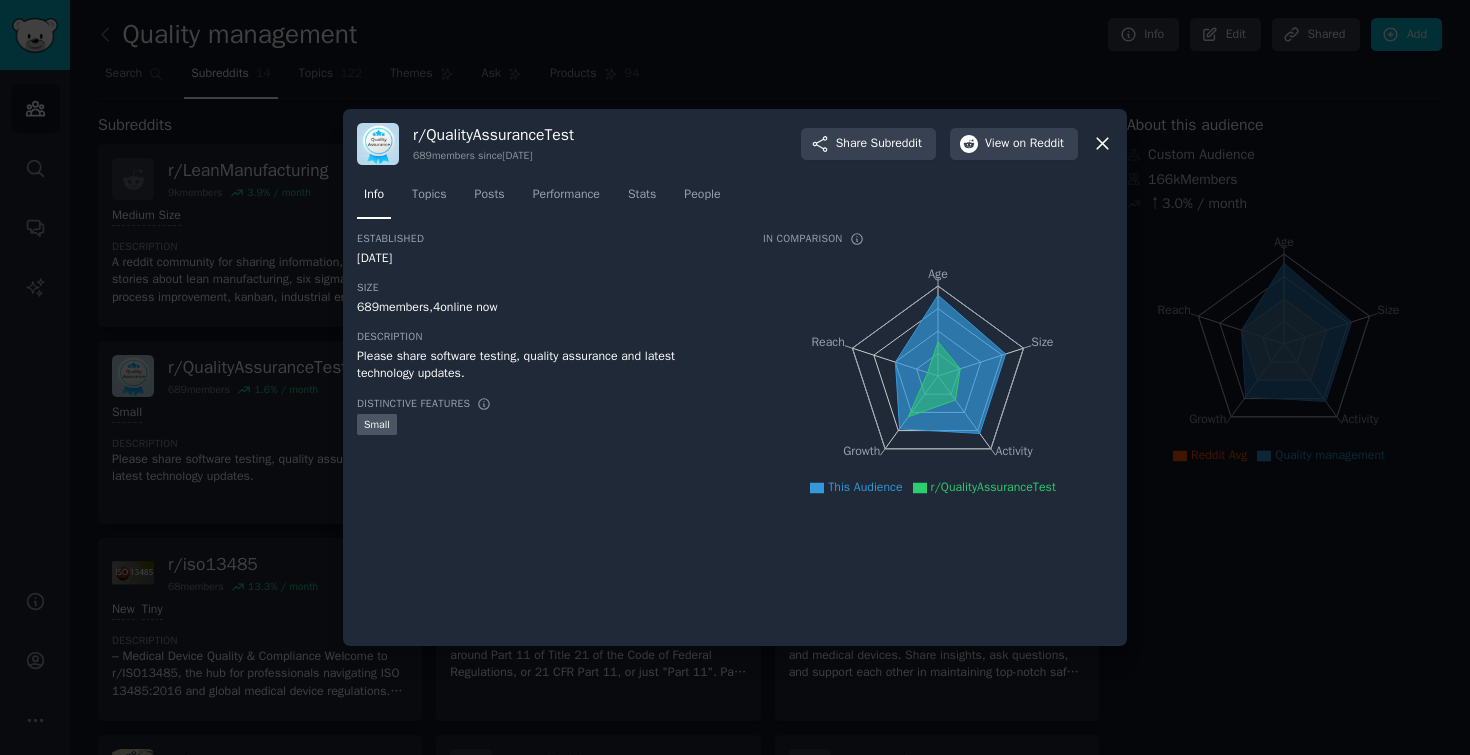 click at bounding box center (735, 377) 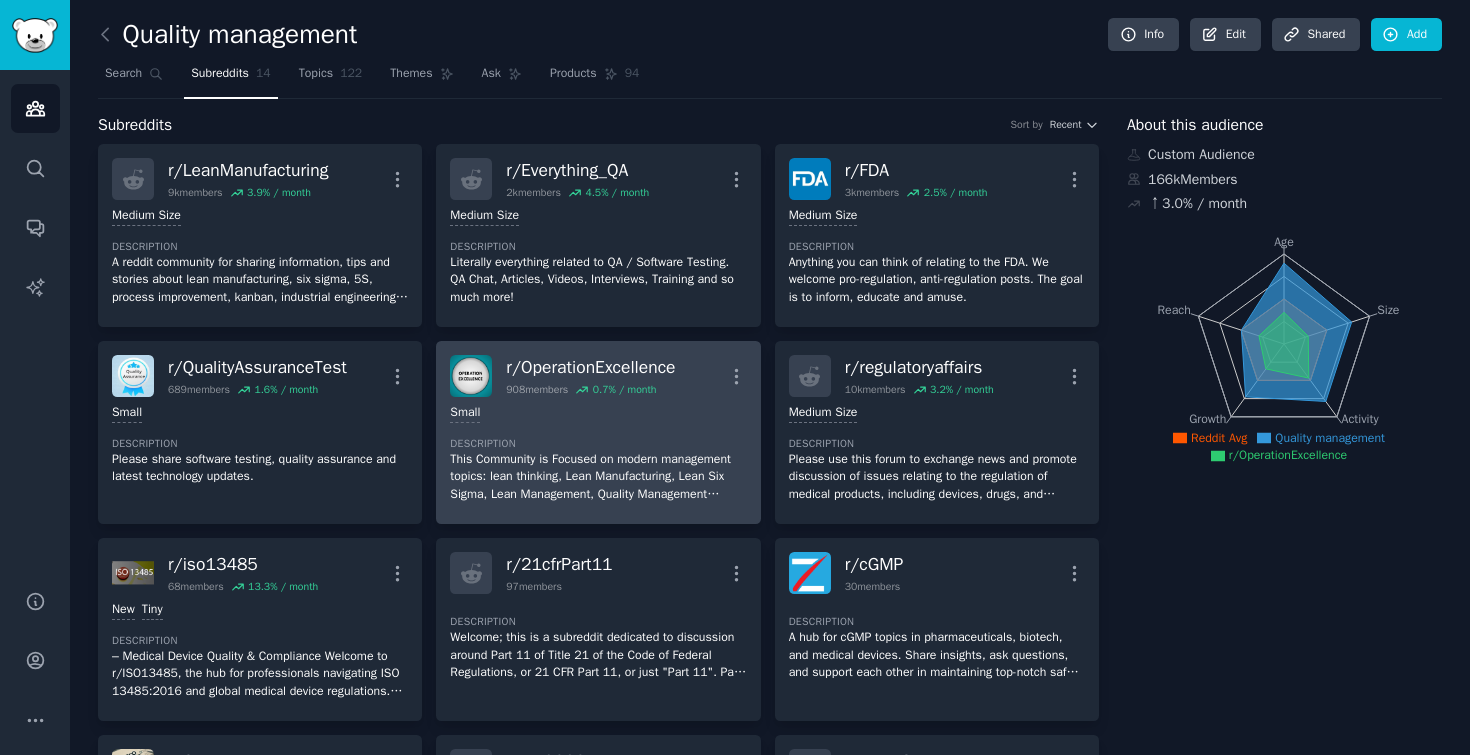 click on "r/ OperationExcellence" at bounding box center [590, 367] 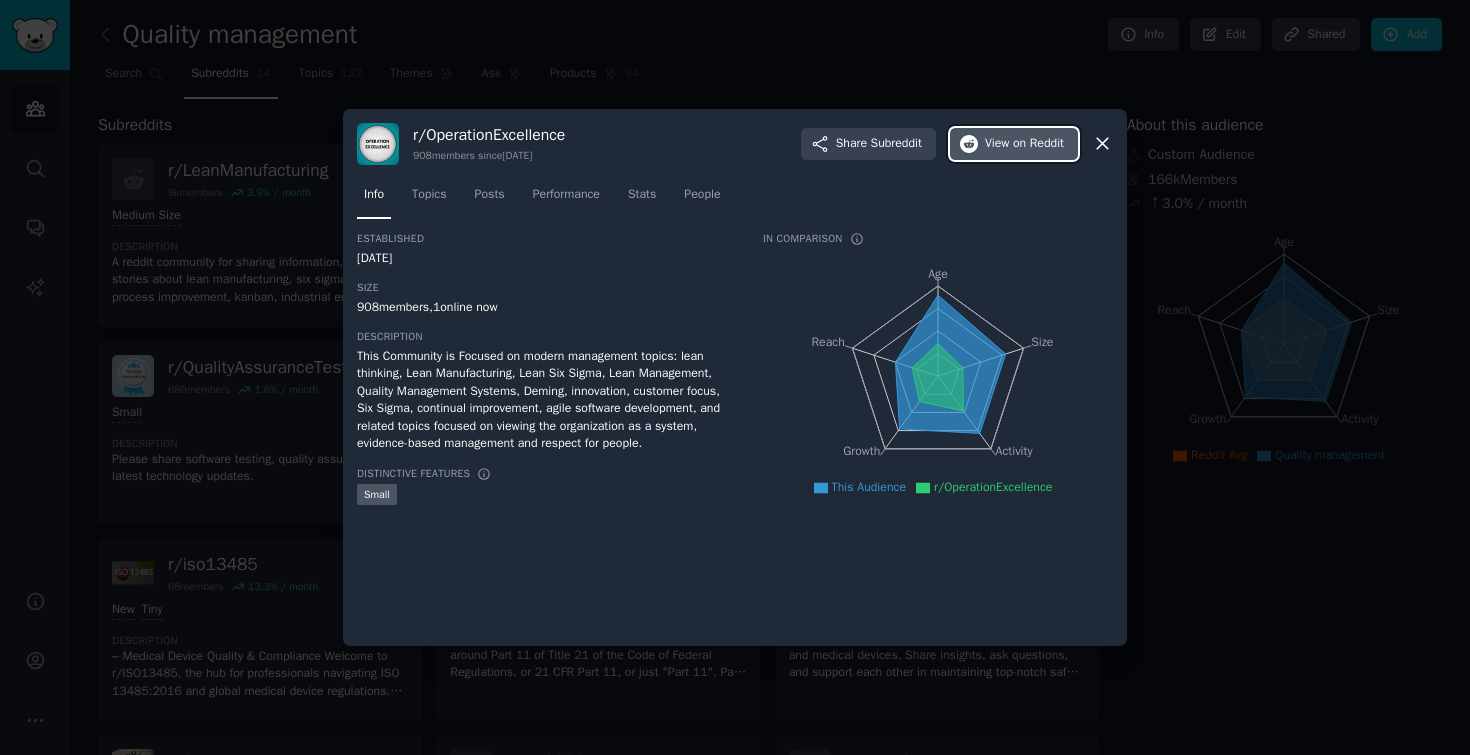 click on "View  on Reddit" at bounding box center [1014, 144] 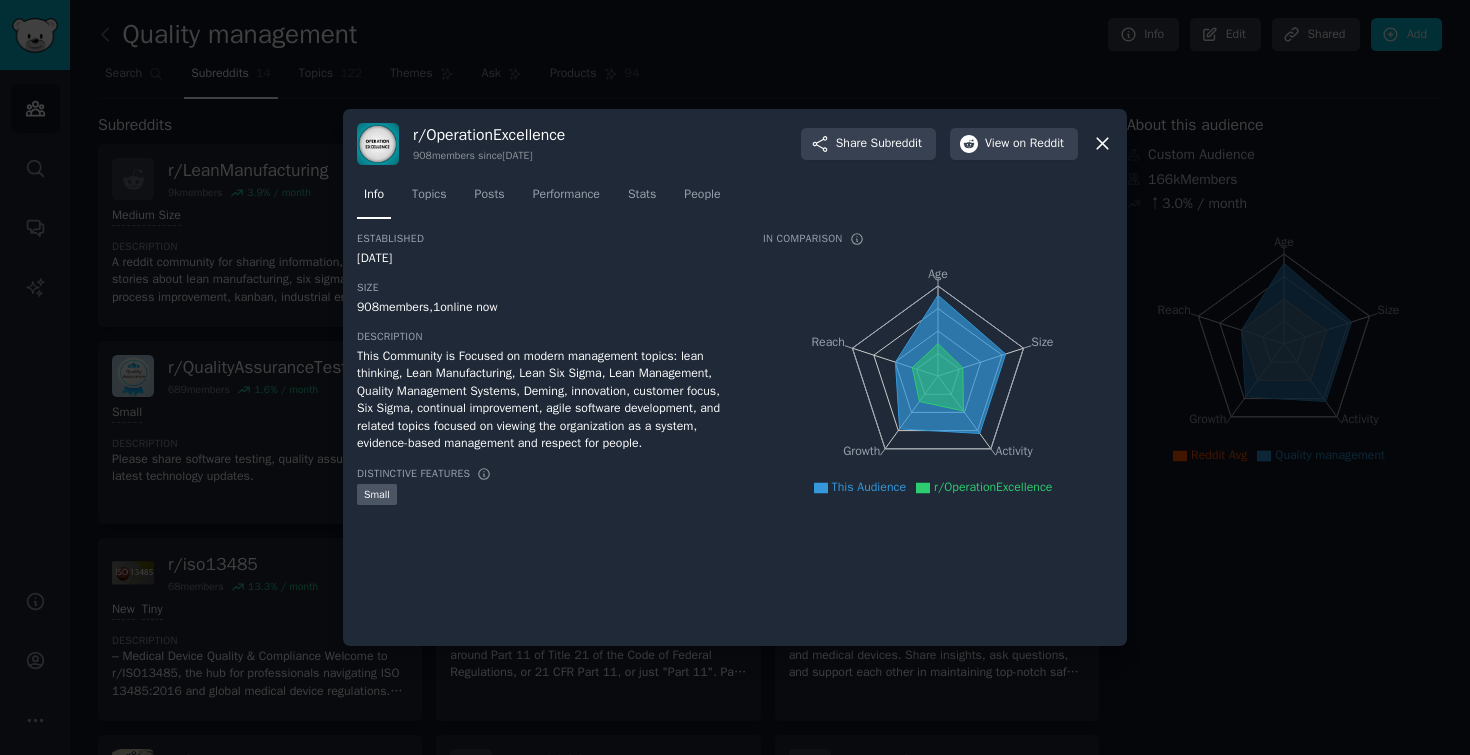 click at bounding box center (735, 377) 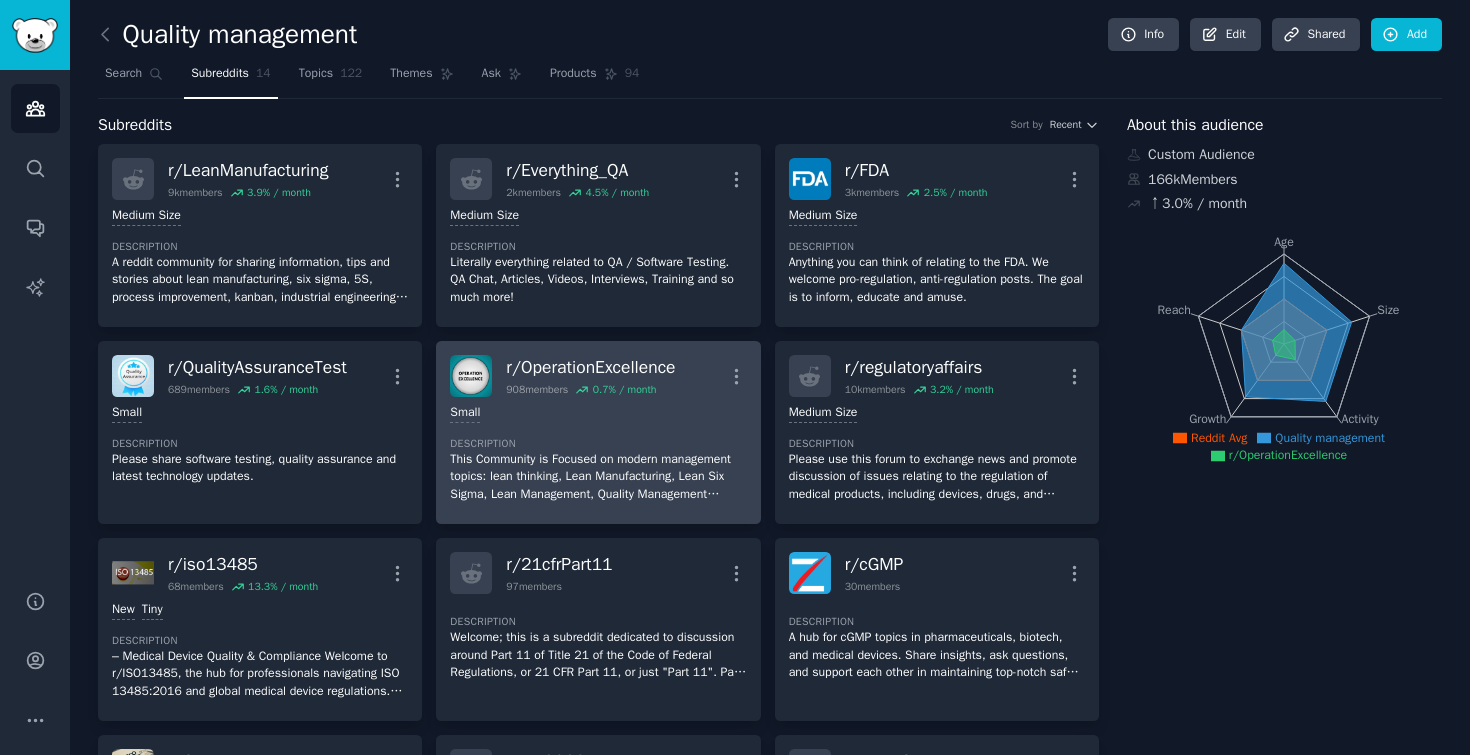 click on "[NUMBER] - [NUMBER] members Small Description This Community is Focused on modern management topics: lean thinking, Lean Manufacturing, Lean Six Sigma, Lean Management, Quality Management Systems, Deming, innovation, customer focus, Six Sigma, continual improvement, agile software development, and related topics focused on viewing the organization as a system, evidence-based management and respect for people." at bounding box center (598, 453) 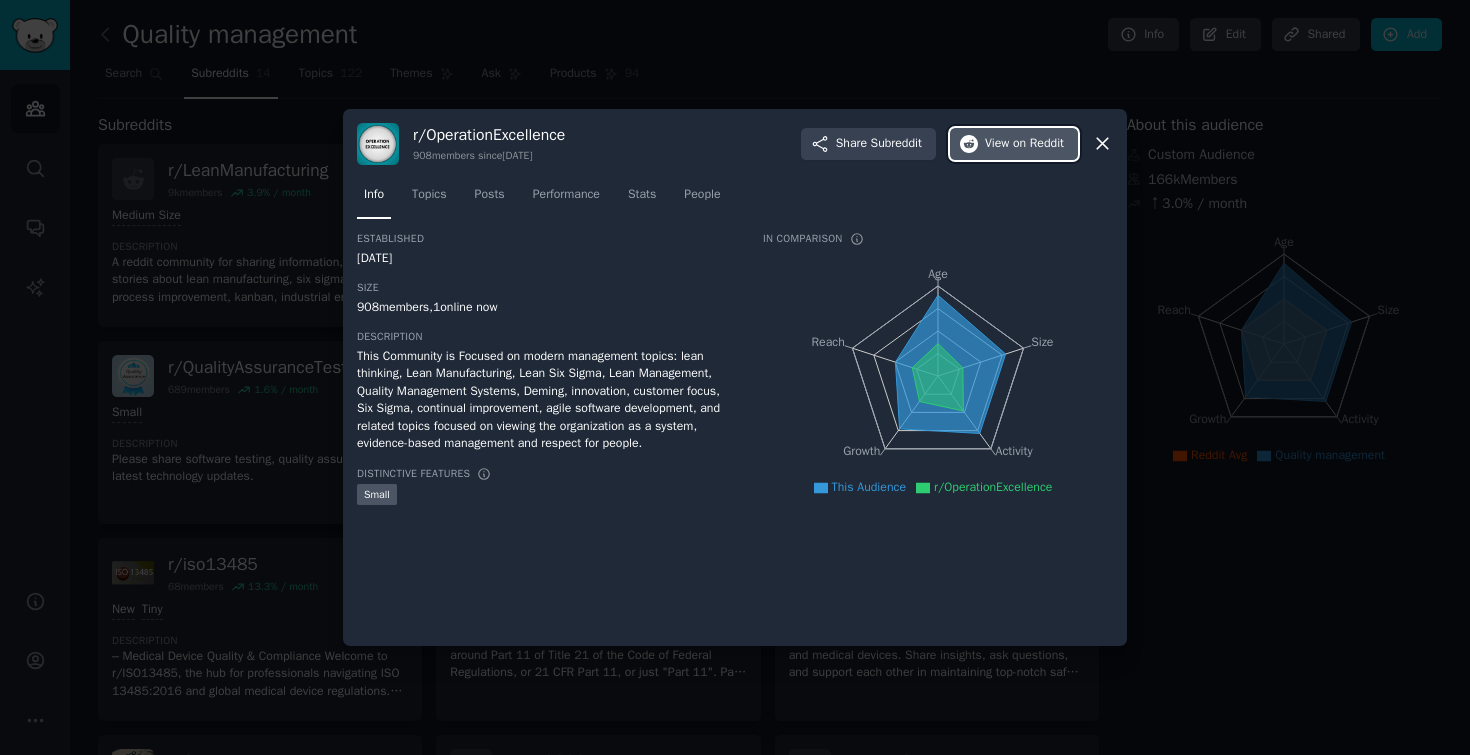 click on "on Reddit" at bounding box center [1038, 144] 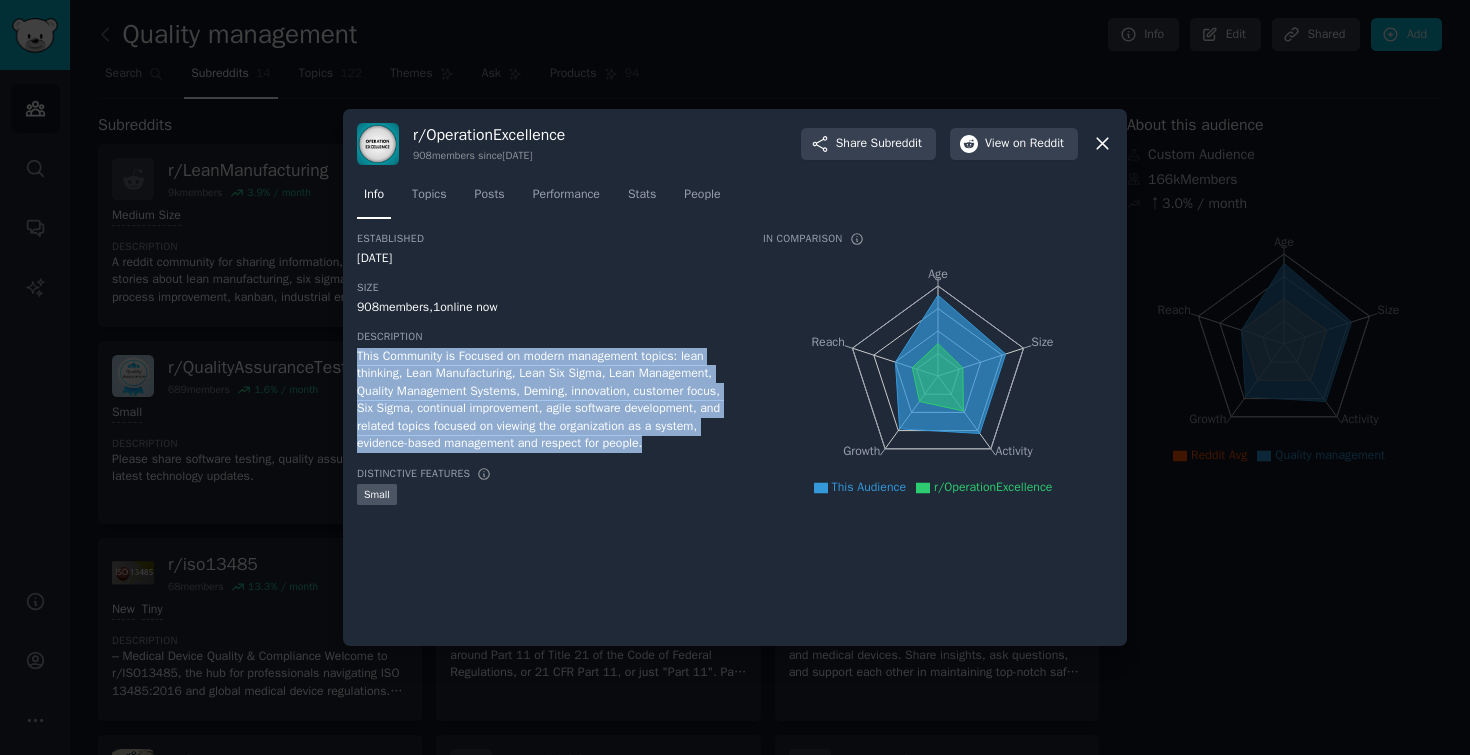 drag, startPoint x: 474, startPoint y: 462, endPoint x: 352, endPoint y: 365, distance: 155.86212 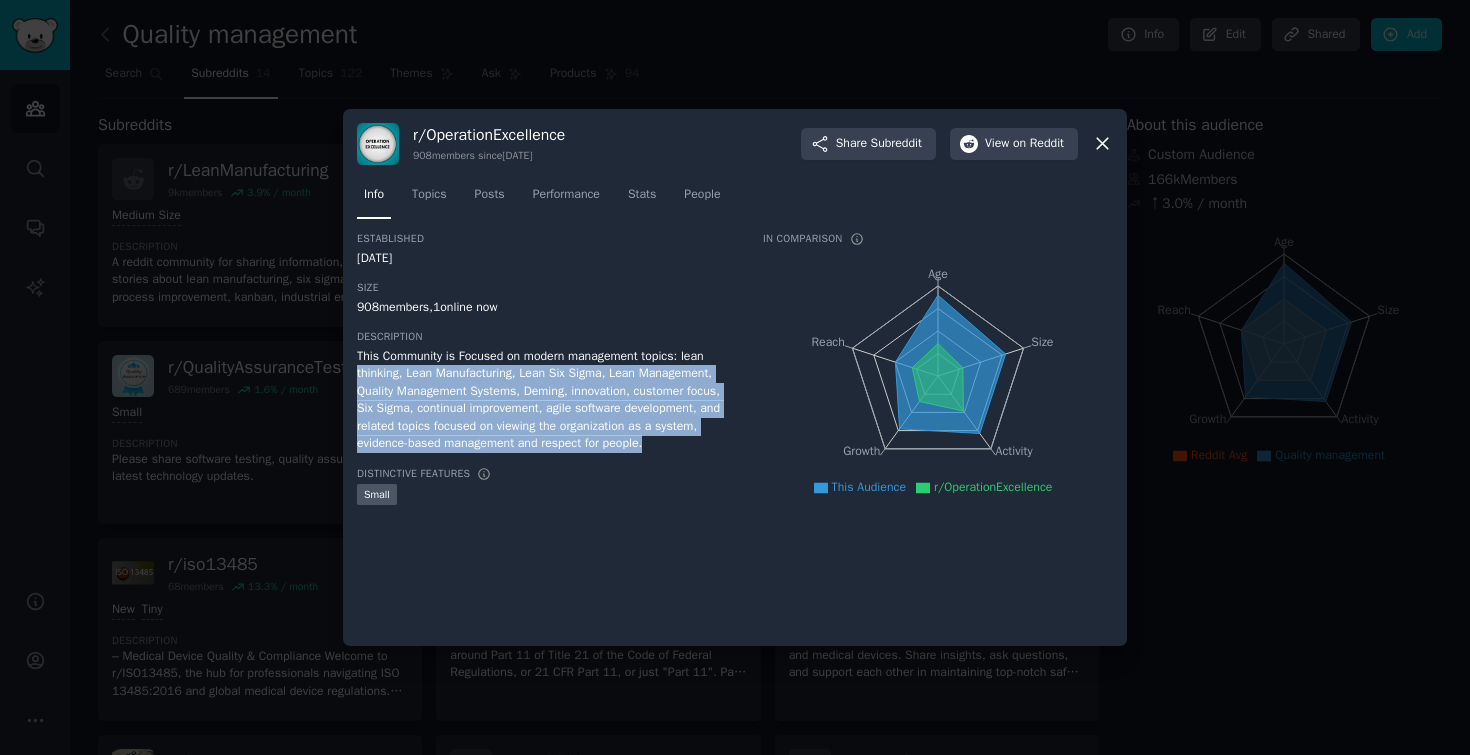 copy on "thinking, Lean Manufacturing, Lean Six Sigma, Lean Management, Quality Management Systems, Deming, innovation, customer focus, Six Sigma, continual improvement, agile software development, and related topics focused on viewing the organization as a system, evidence-based management and respect for people." 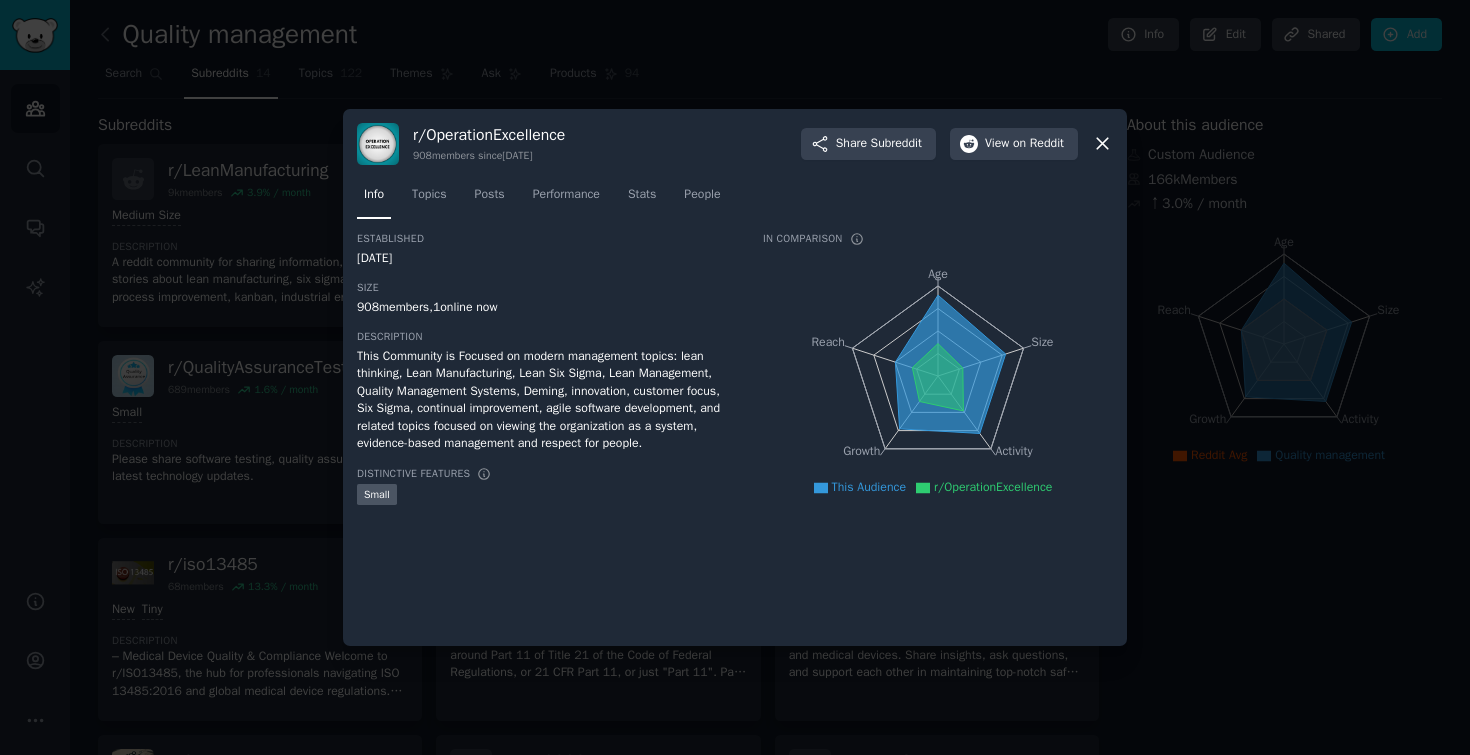 click at bounding box center [735, 377] 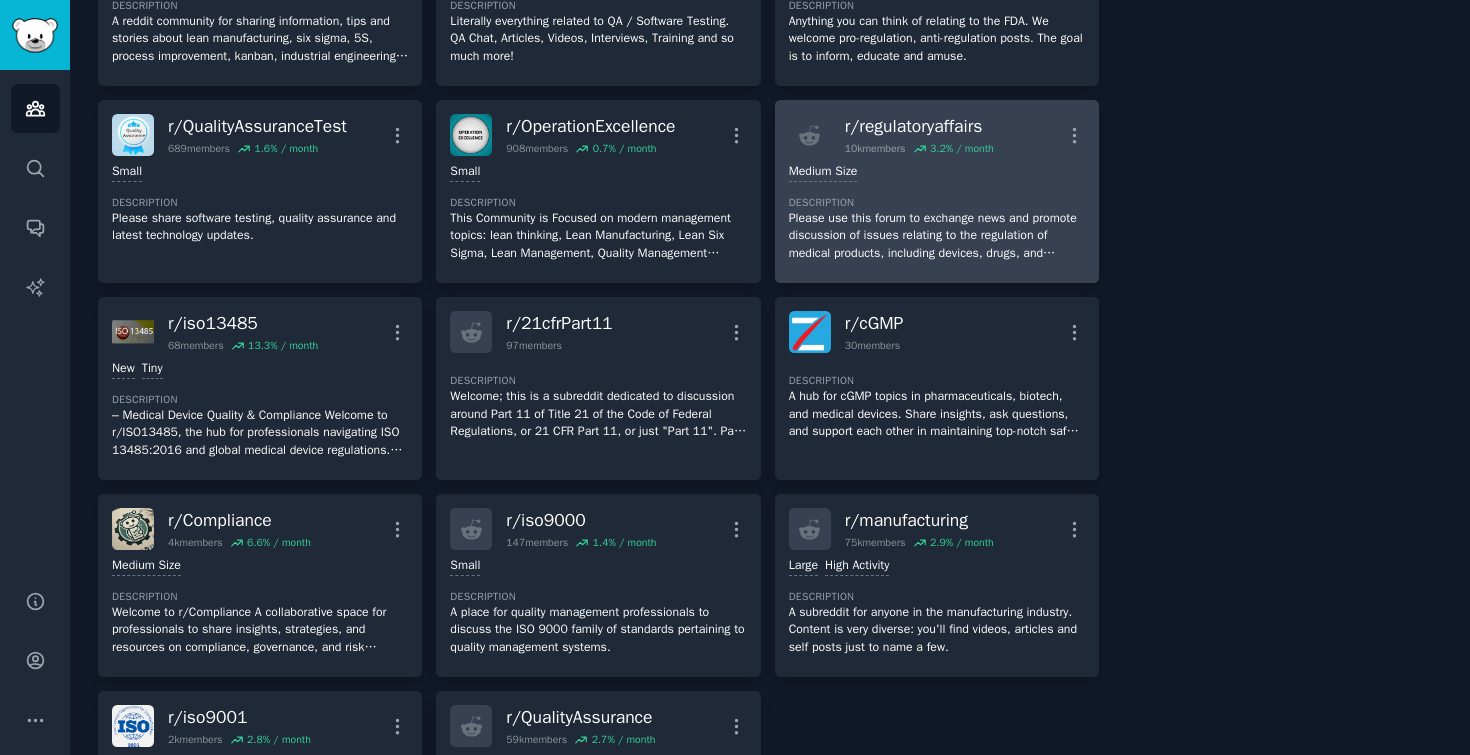 scroll, scrollTop: 242, scrollLeft: 0, axis: vertical 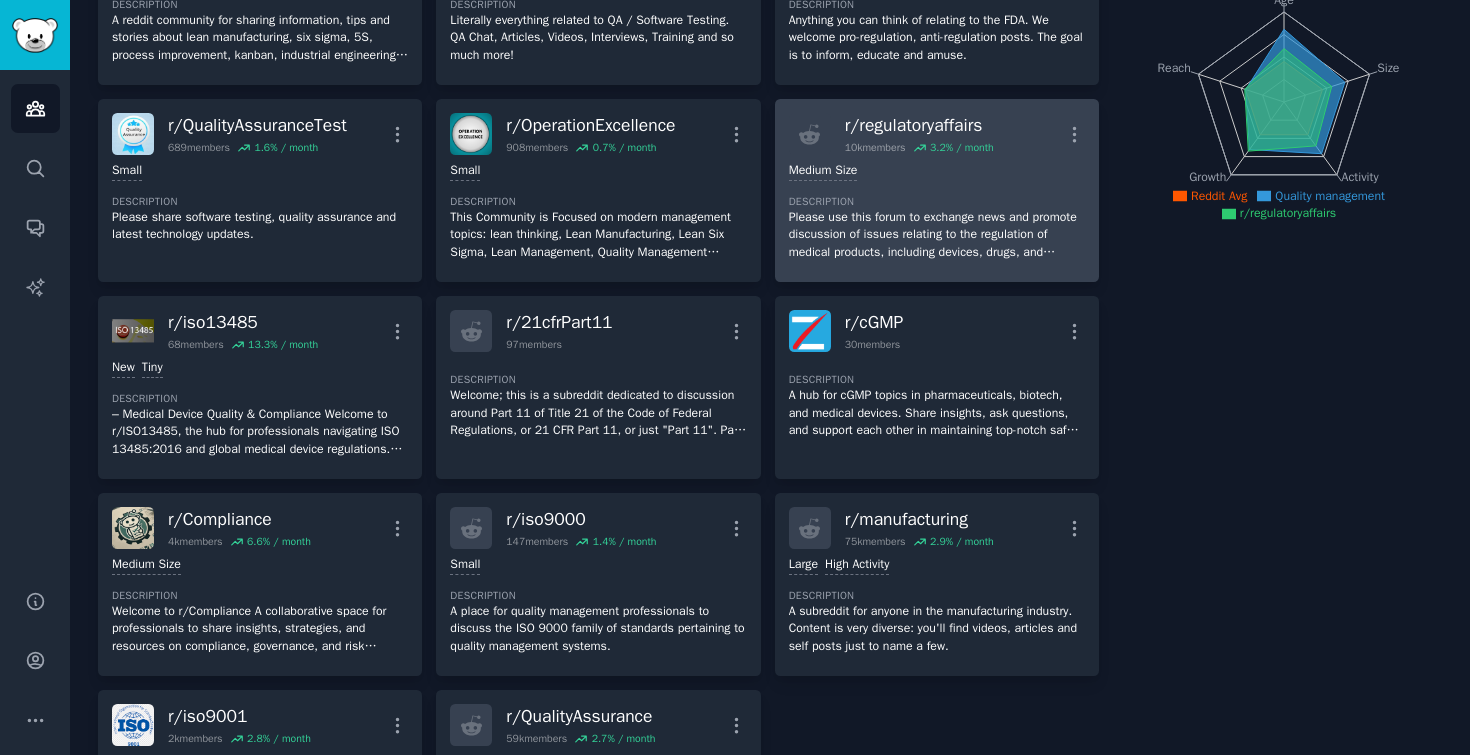 click on "1000 - 10,000 members Medium Size" at bounding box center (937, 171) 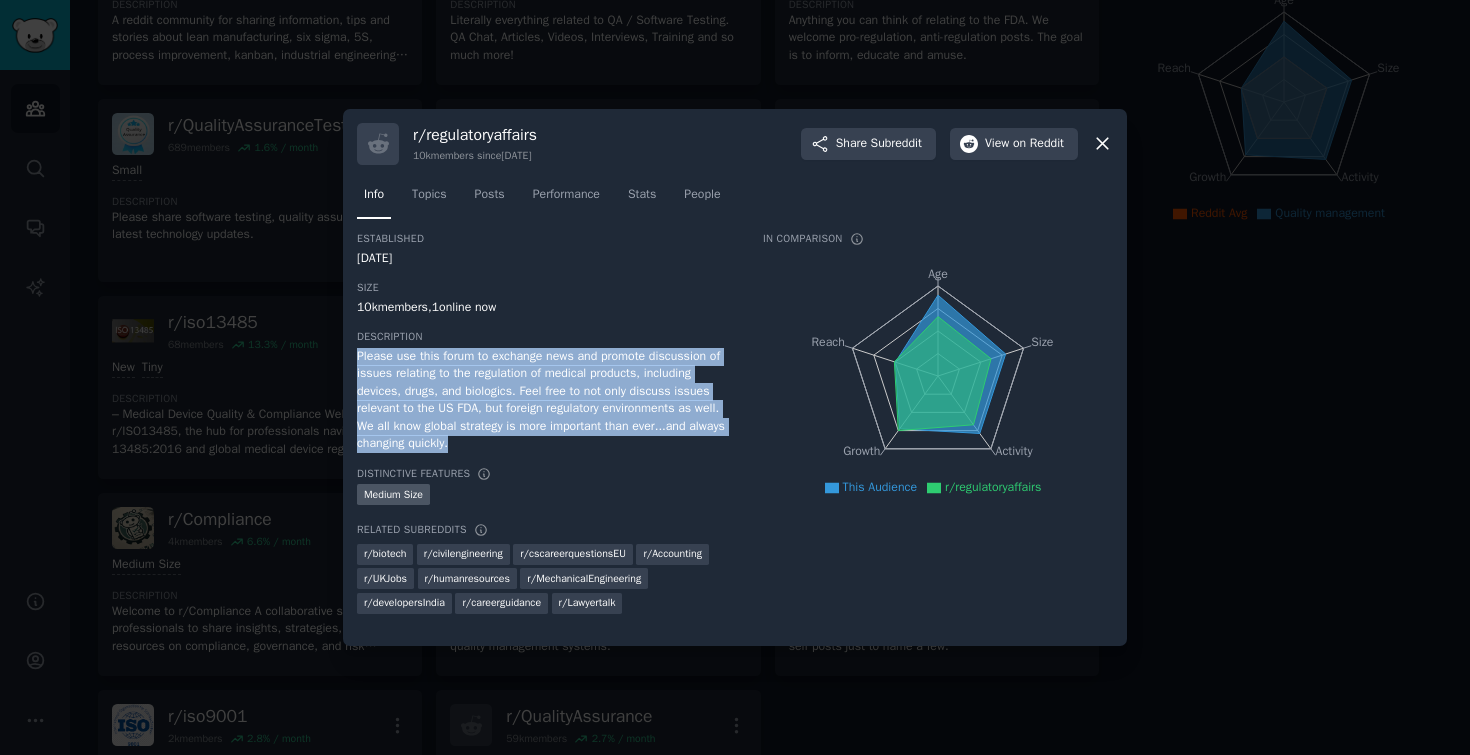 drag, startPoint x: 565, startPoint y: 429, endPoint x: 350, endPoint y: 350, distance: 229.05458 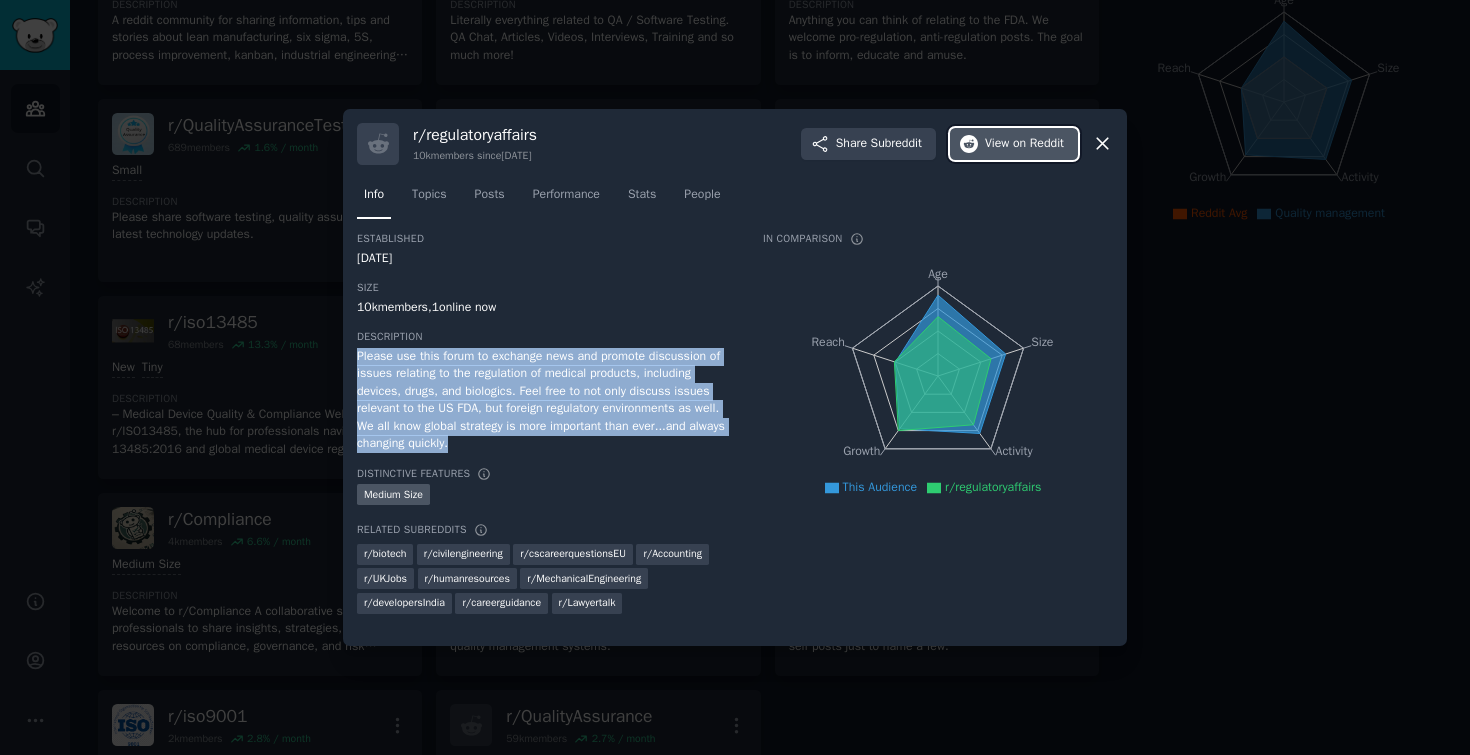 click 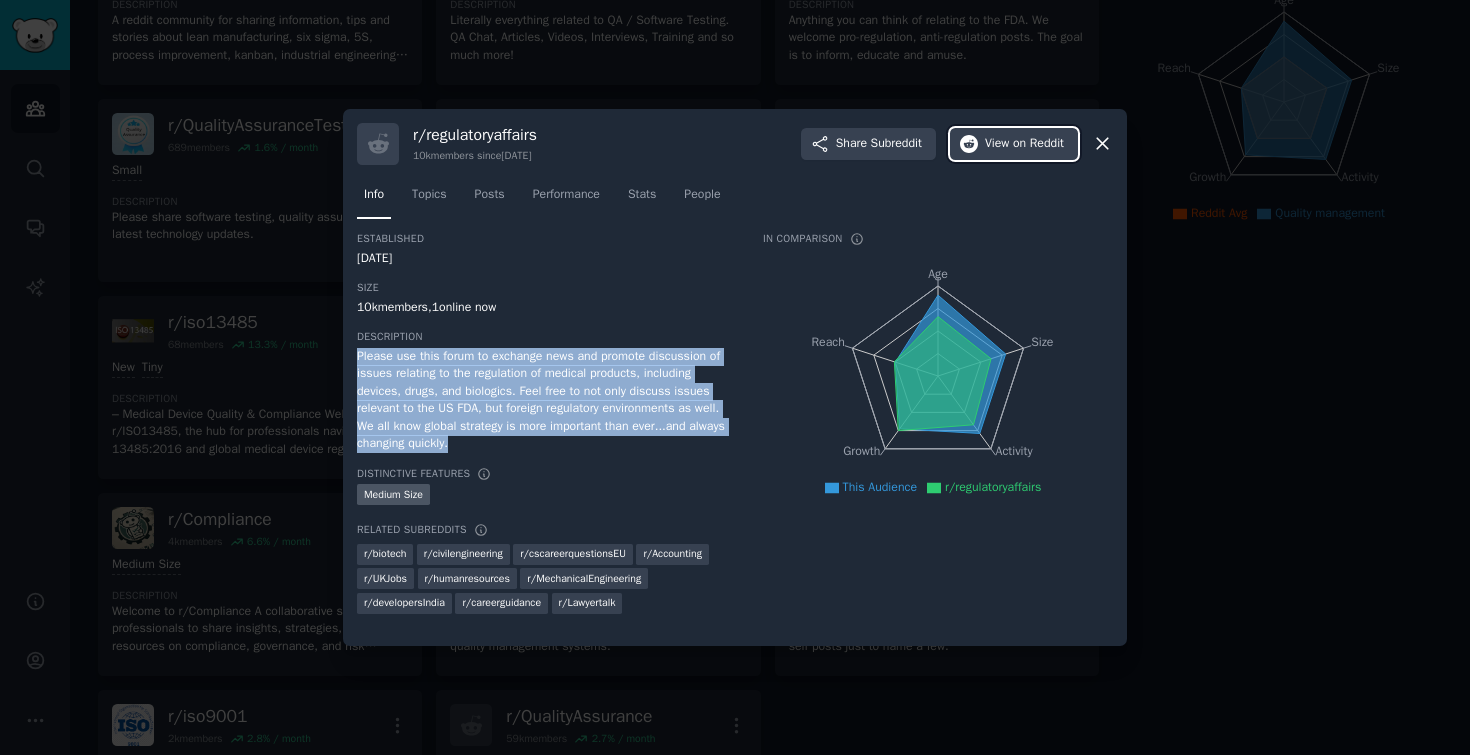 type 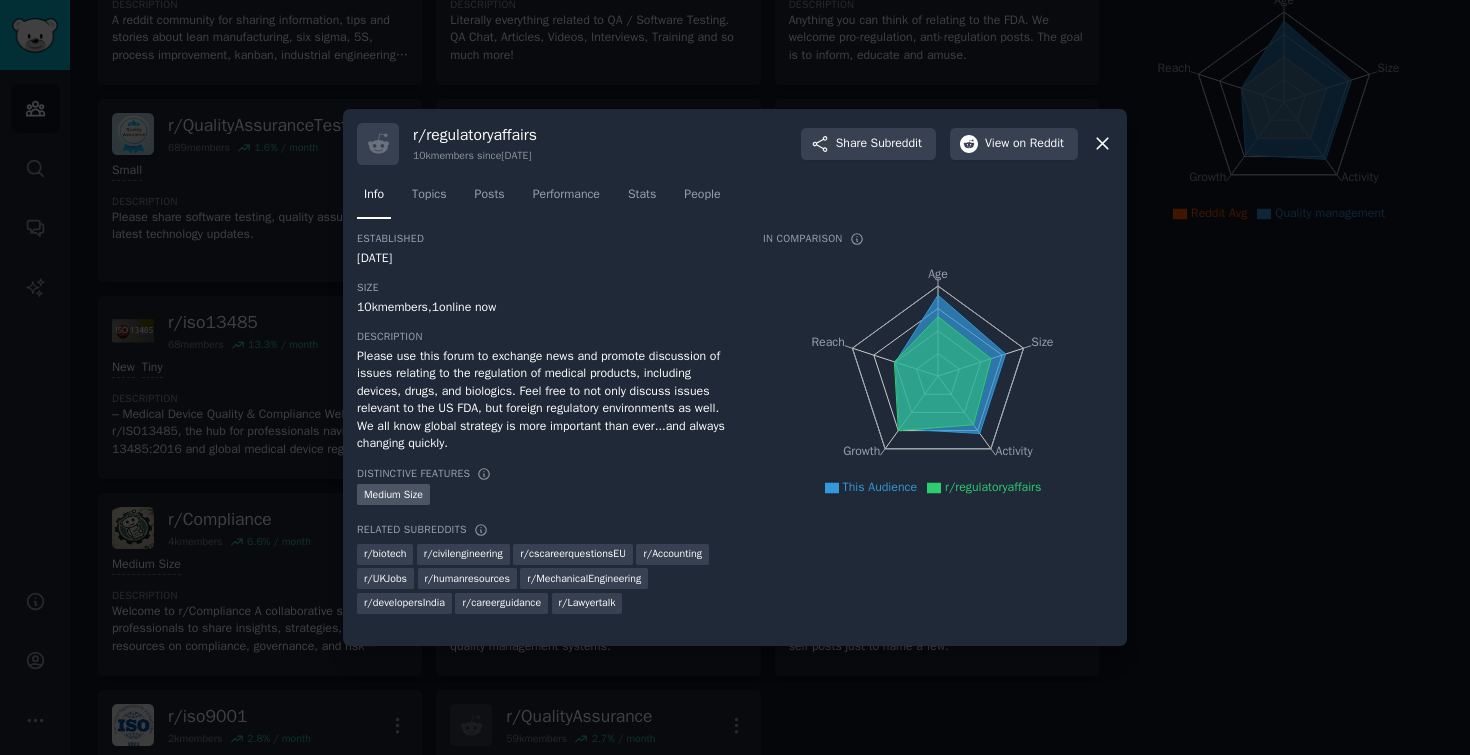 click at bounding box center [735, 377] 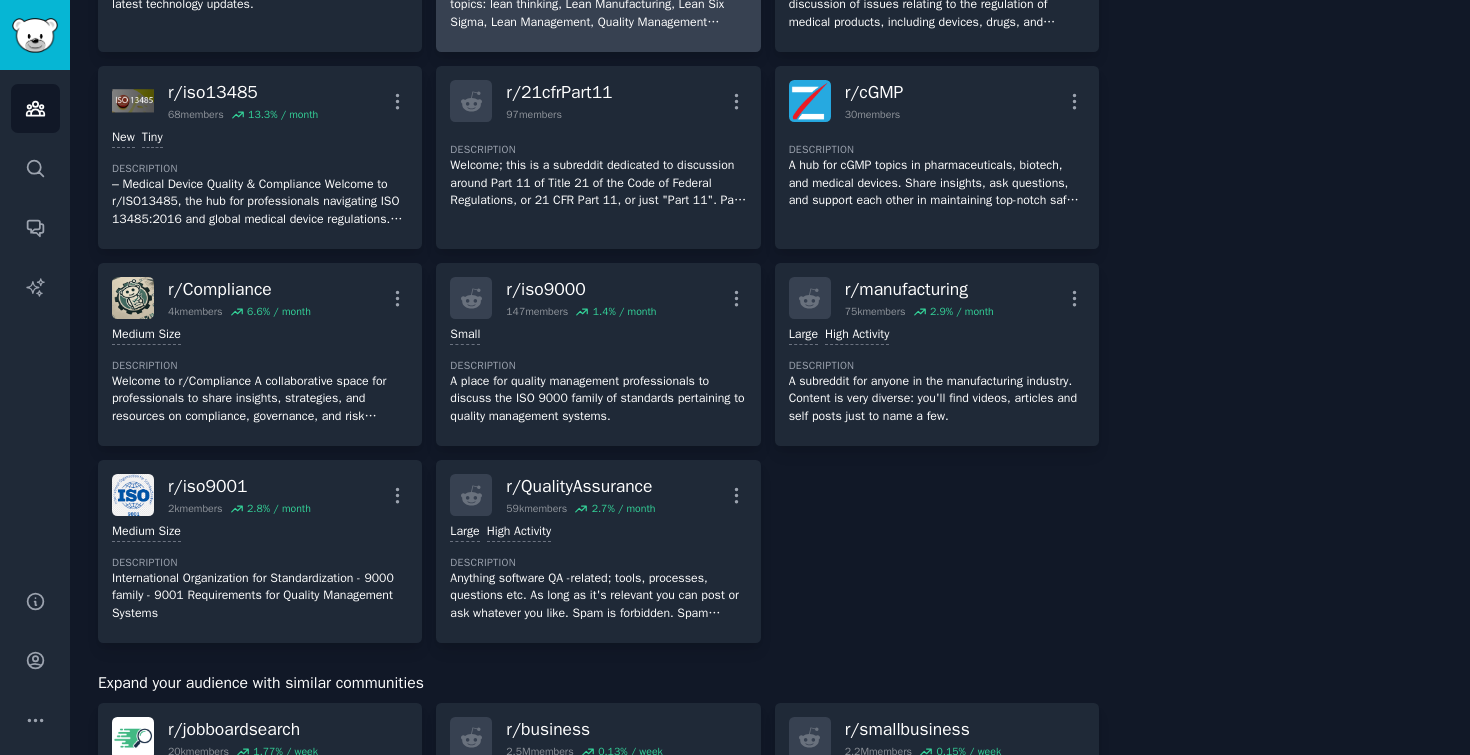 scroll, scrollTop: 475, scrollLeft: 0, axis: vertical 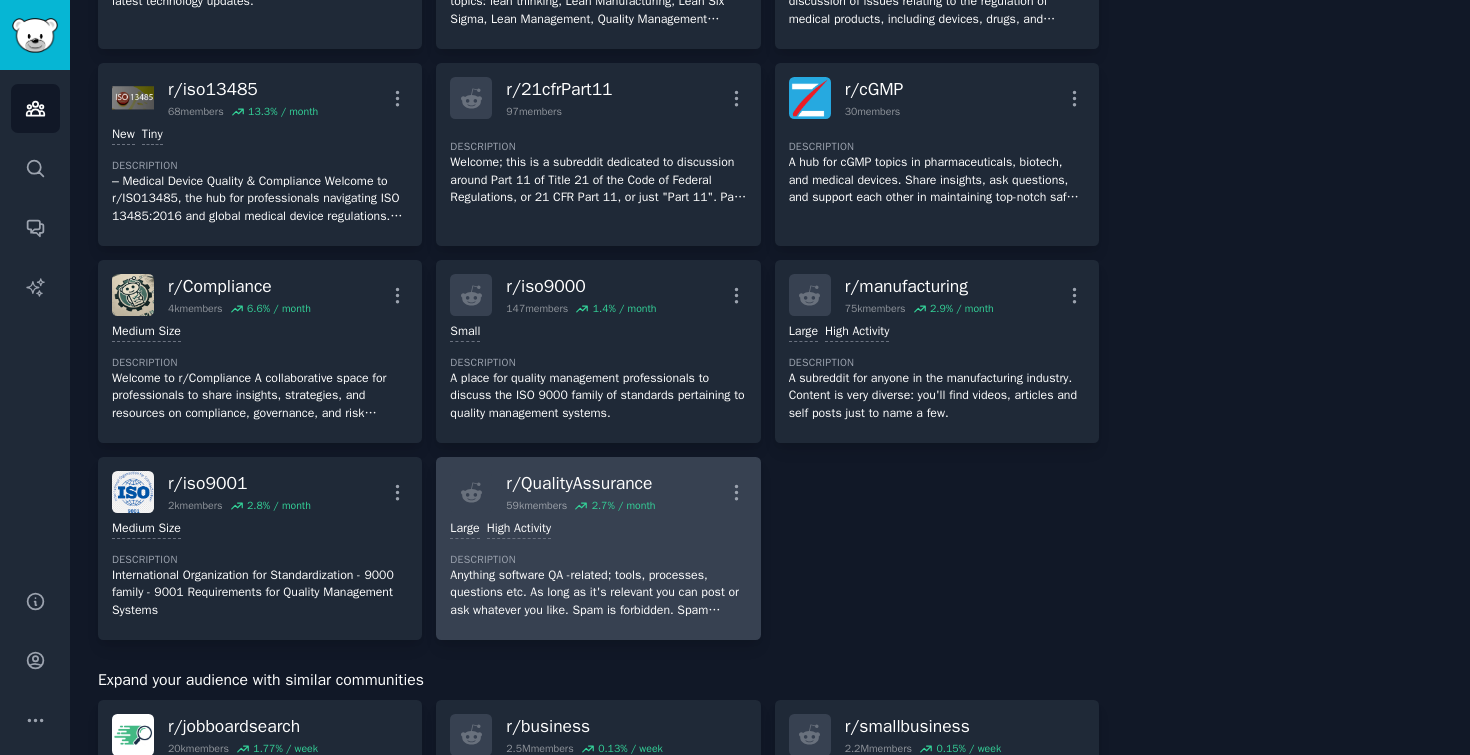 click on "r/ QualityAssurance" at bounding box center [580, 483] 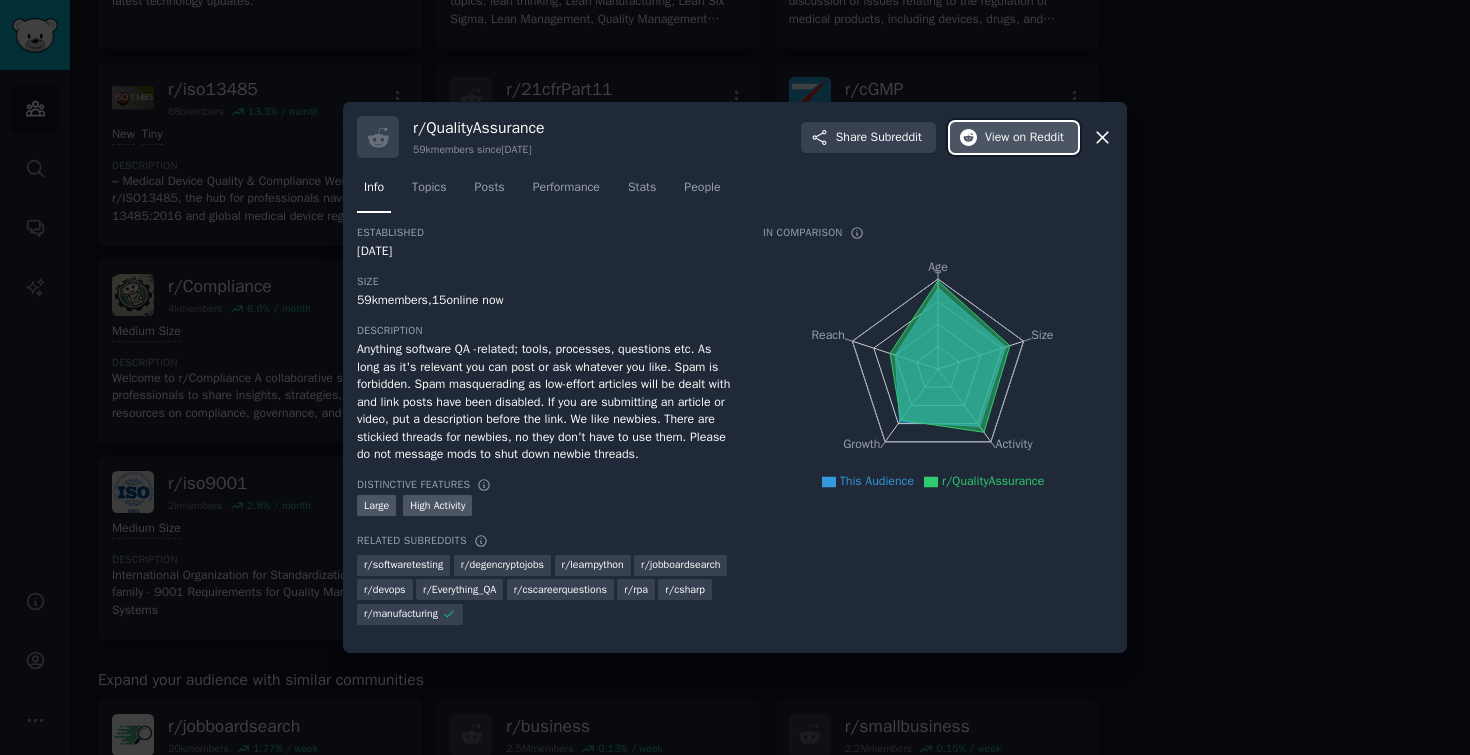 click on "View  on Reddit" at bounding box center [1024, 138] 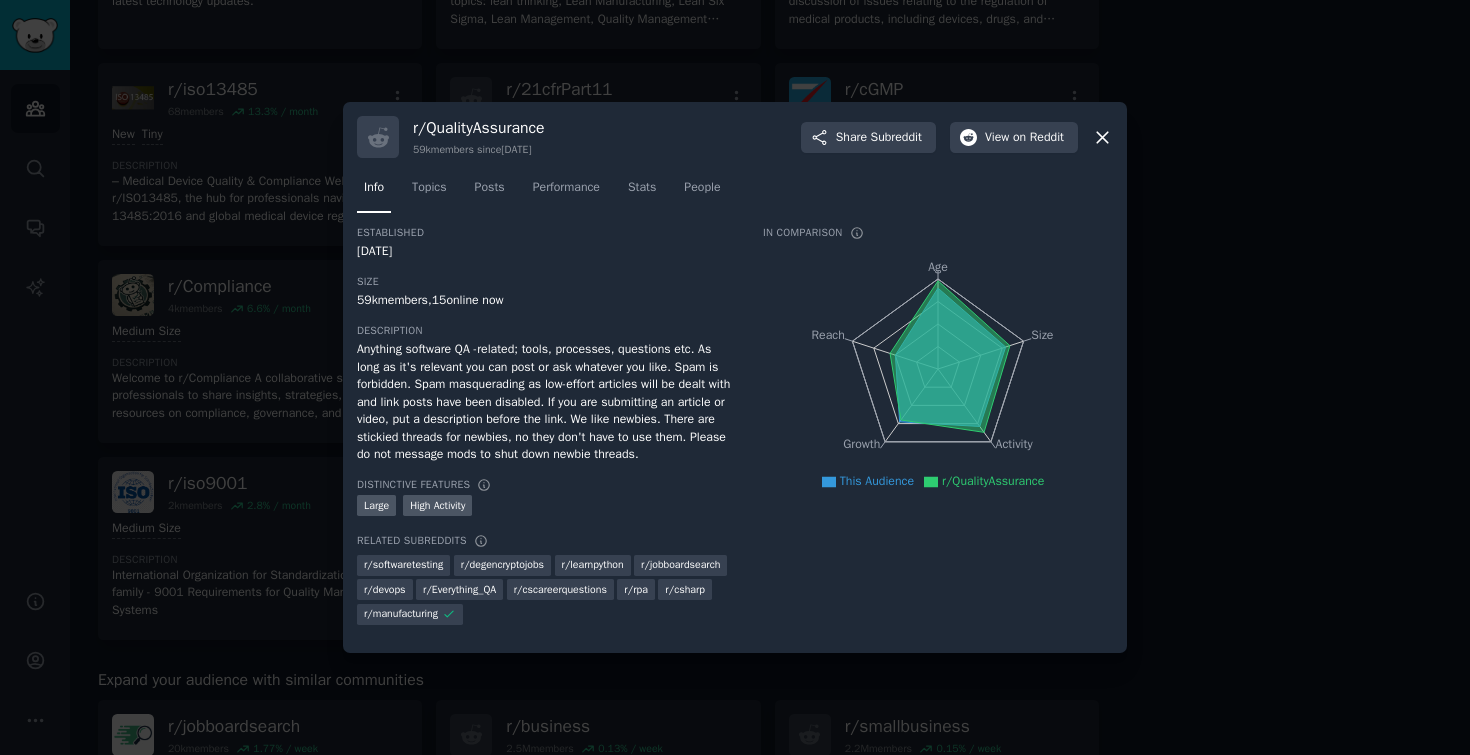 click at bounding box center (735, 377) 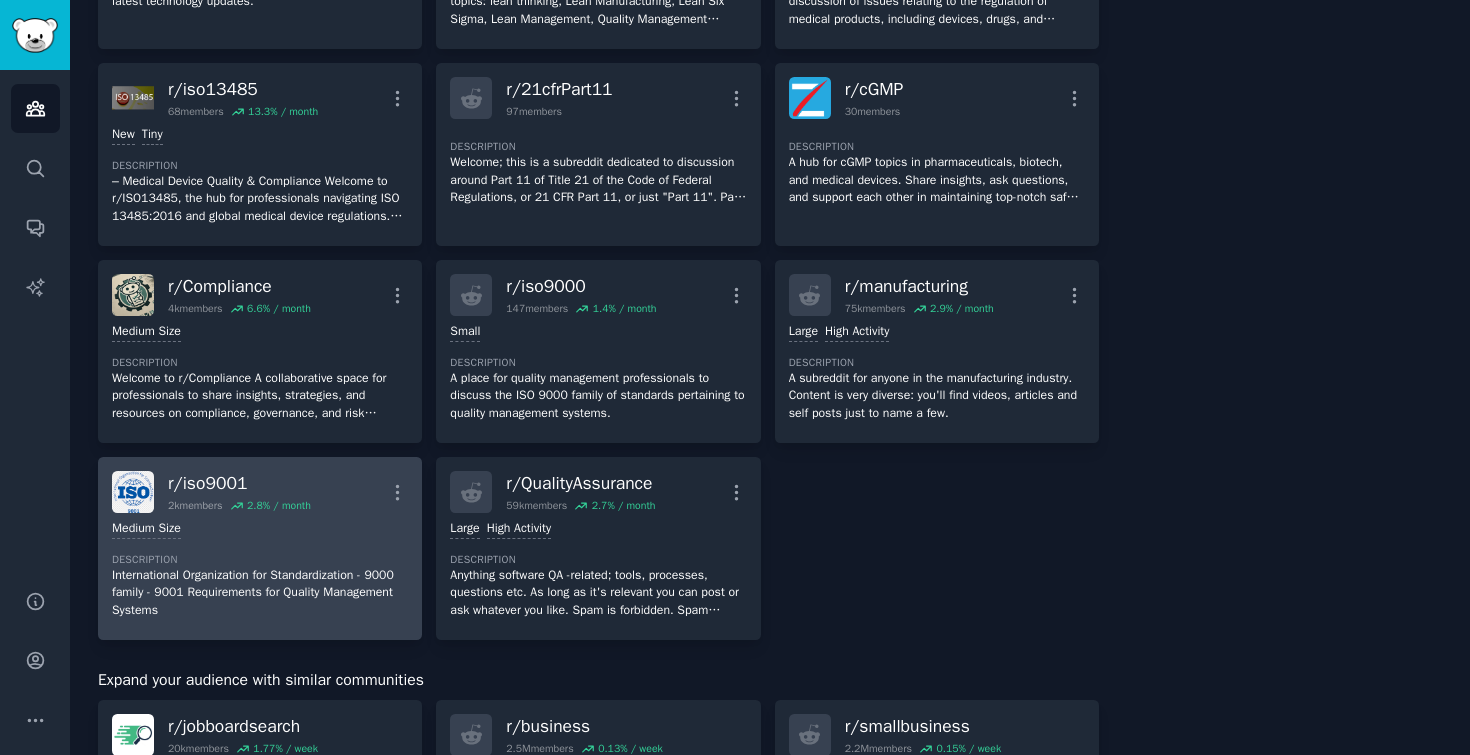 click on "r/ iso9001" at bounding box center [239, 483] 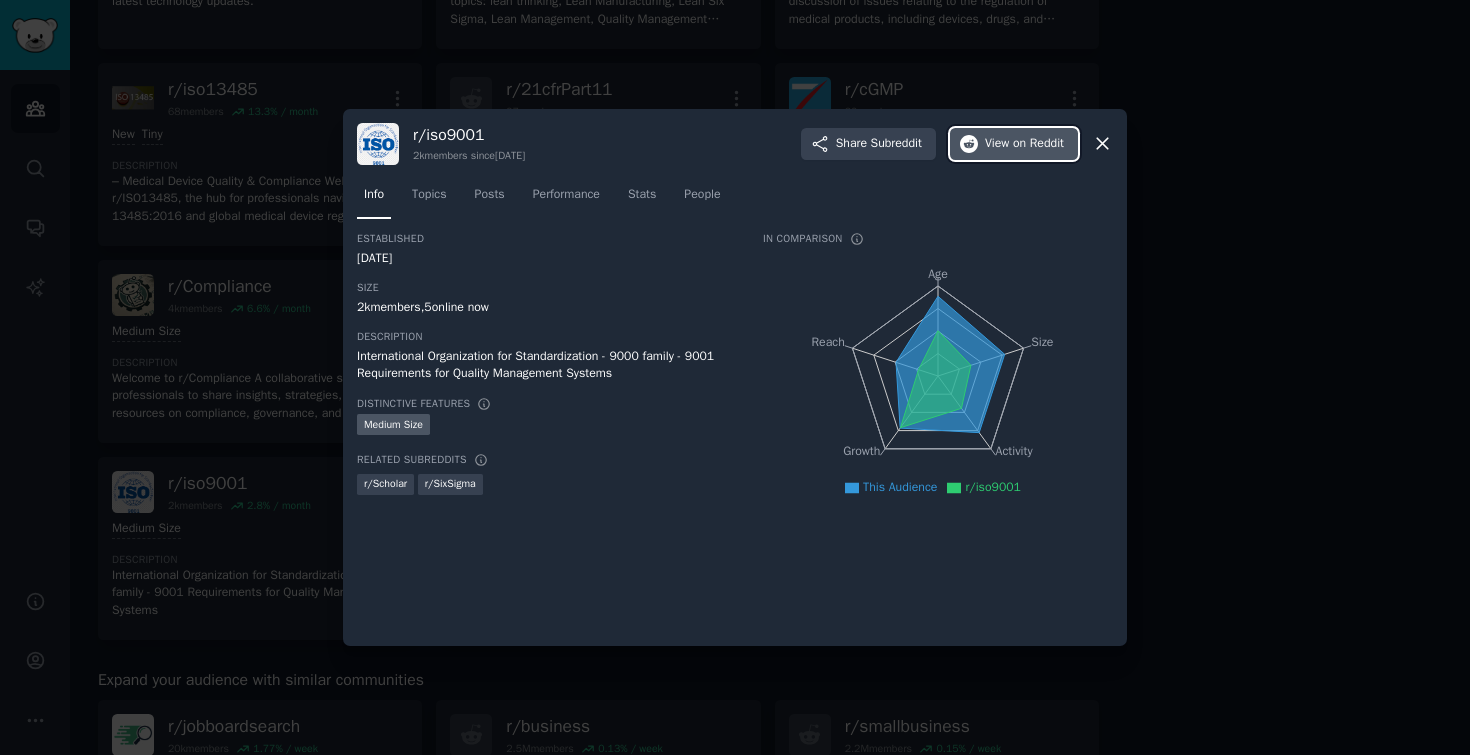 click on "View  on Reddit" at bounding box center (1024, 144) 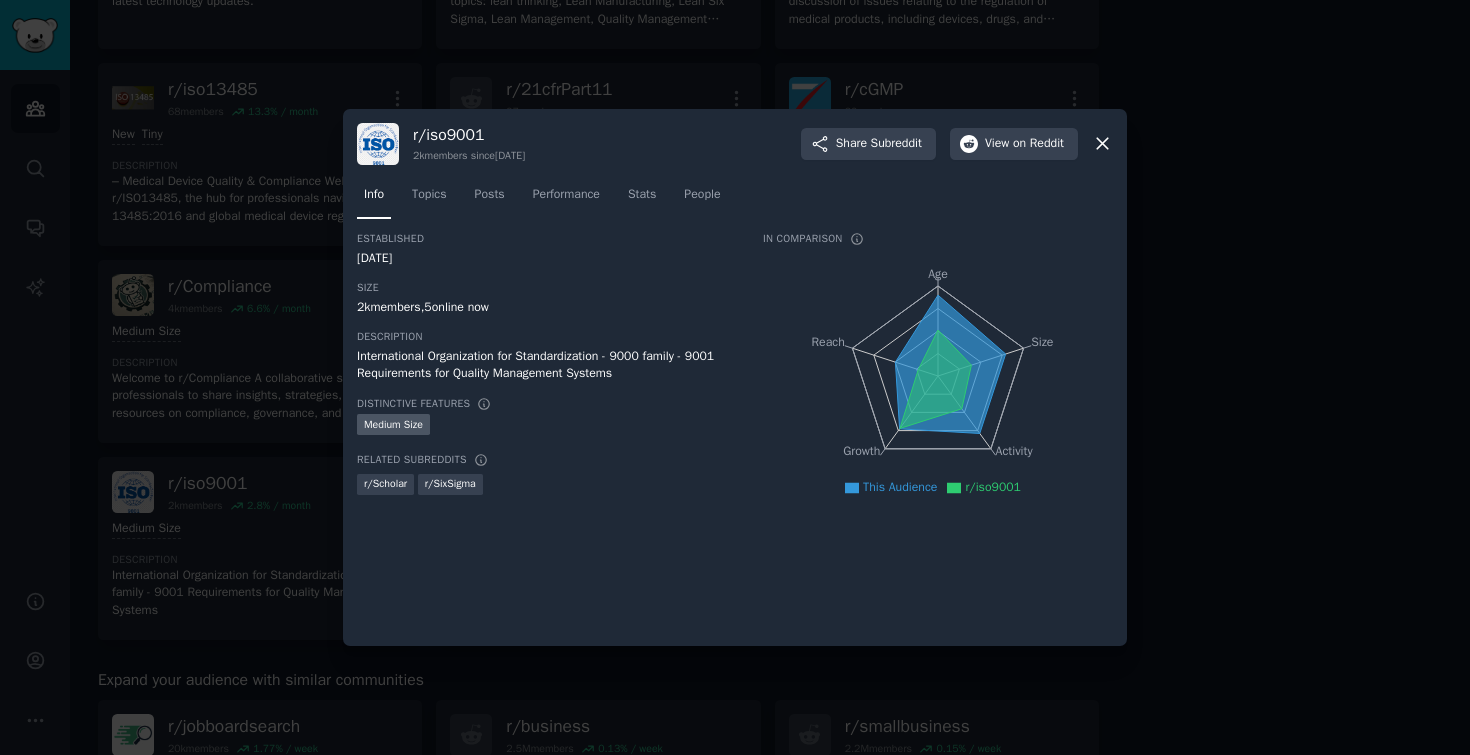 click at bounding box center [735, 377] 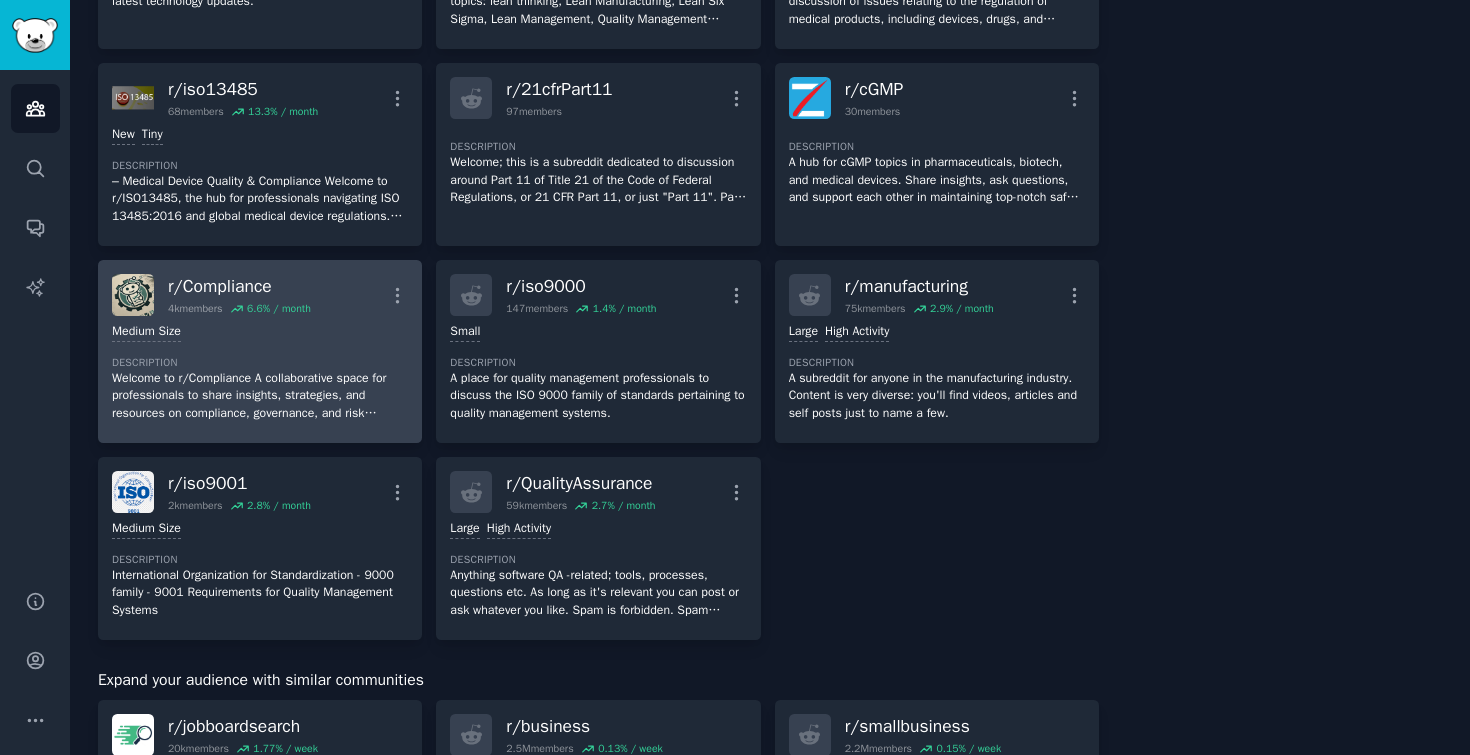 click on "r/ Compliance" at bounding box center [239, 286] 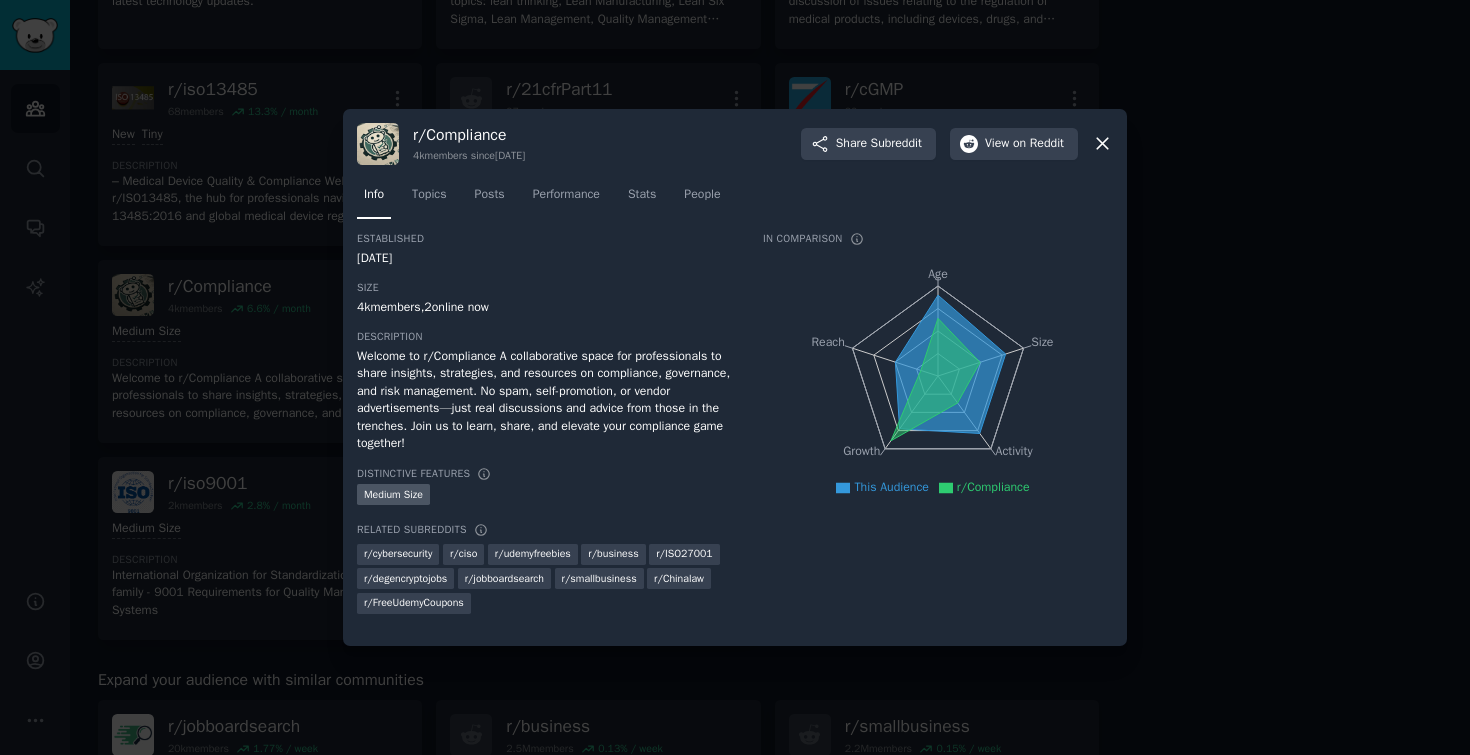 click on "4k  members,  2  online now" at bounding box center [546, 308] 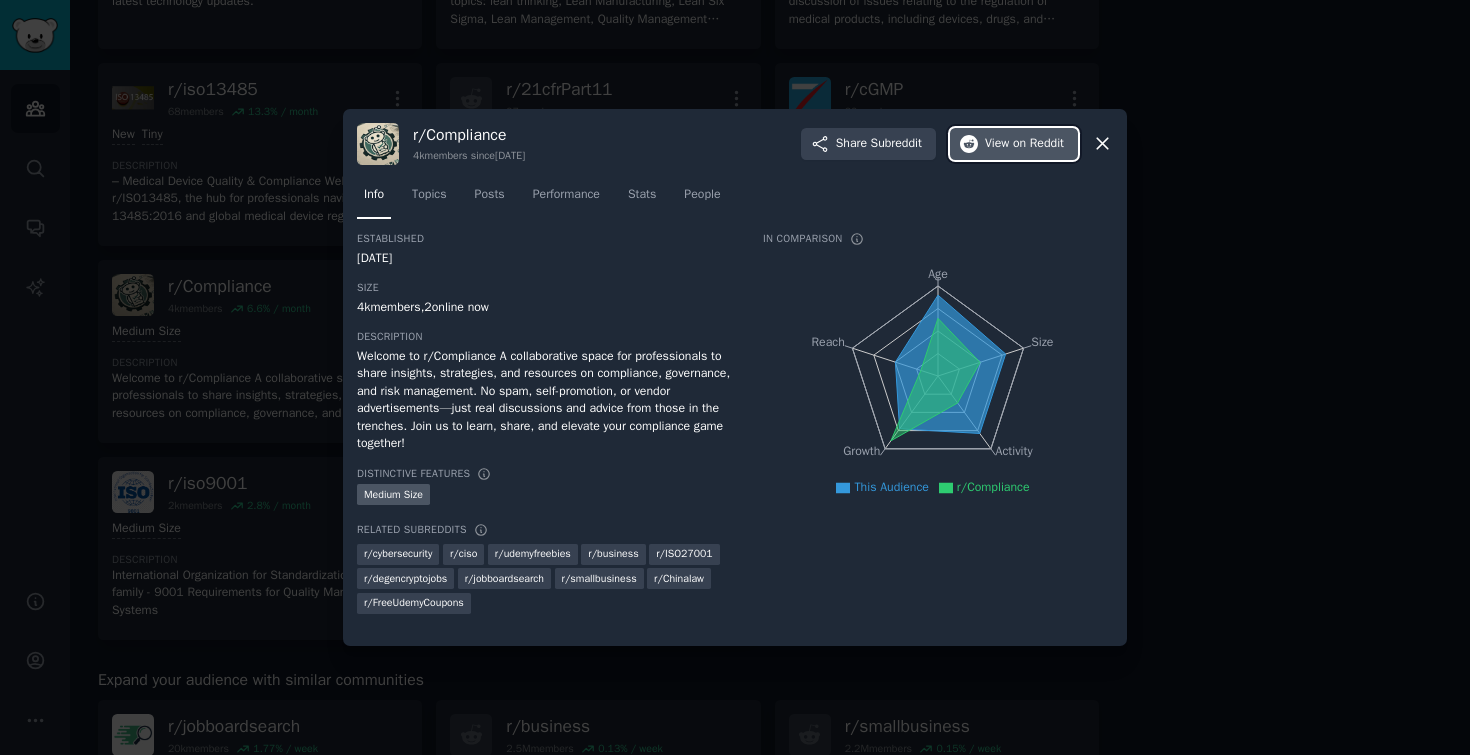 click on "View  on Reddit" at bounding box center [1014, 144] 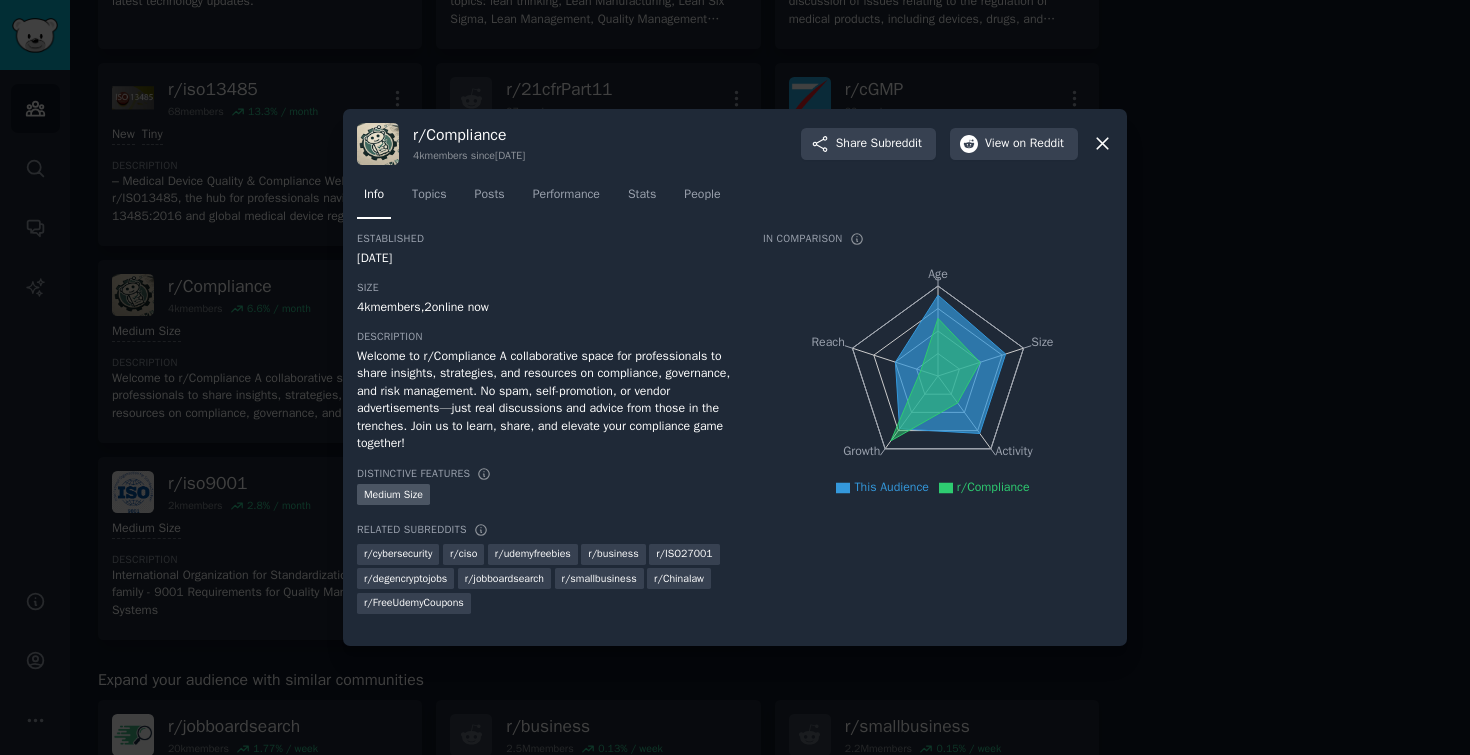 click at bounding box center [735, 377] 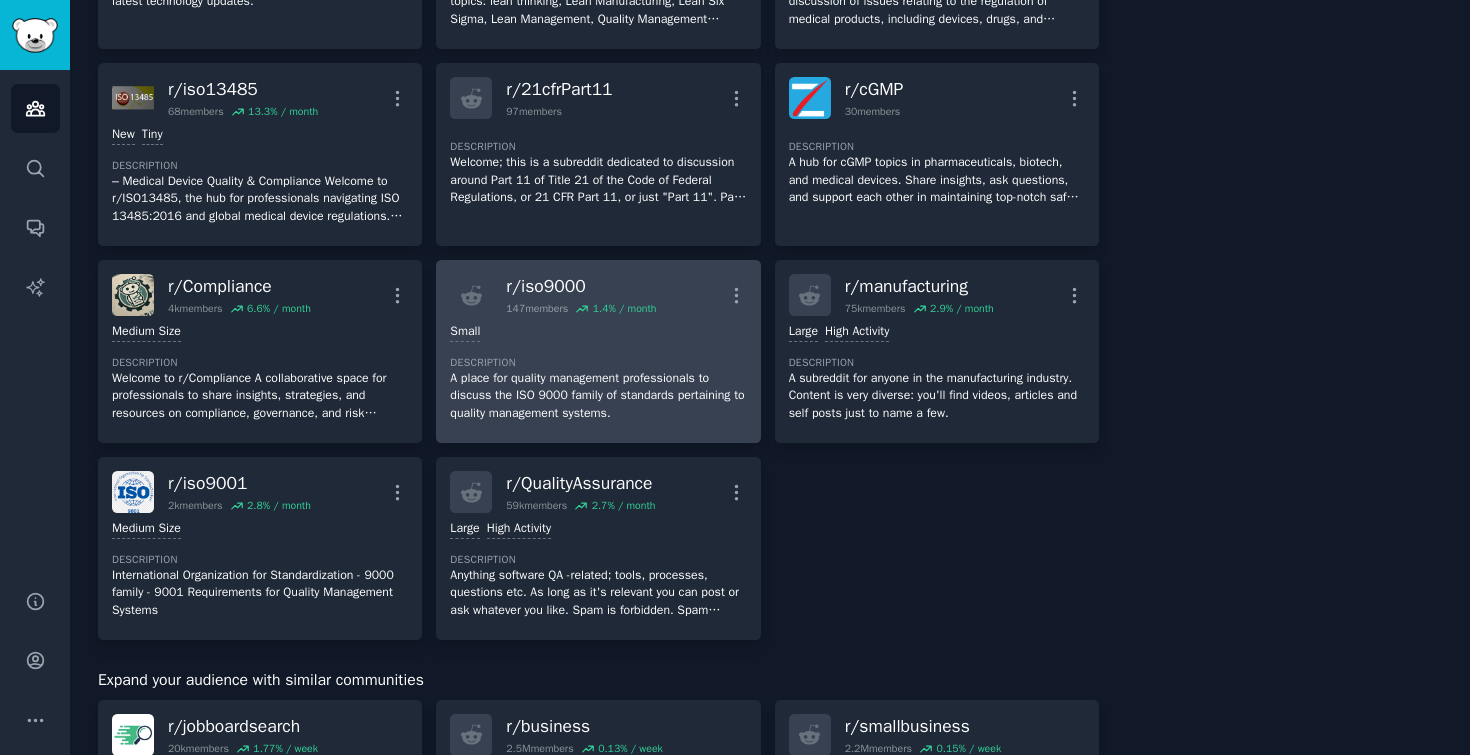 click on "[NUMBER]  members" at bounding box center [537, 309] 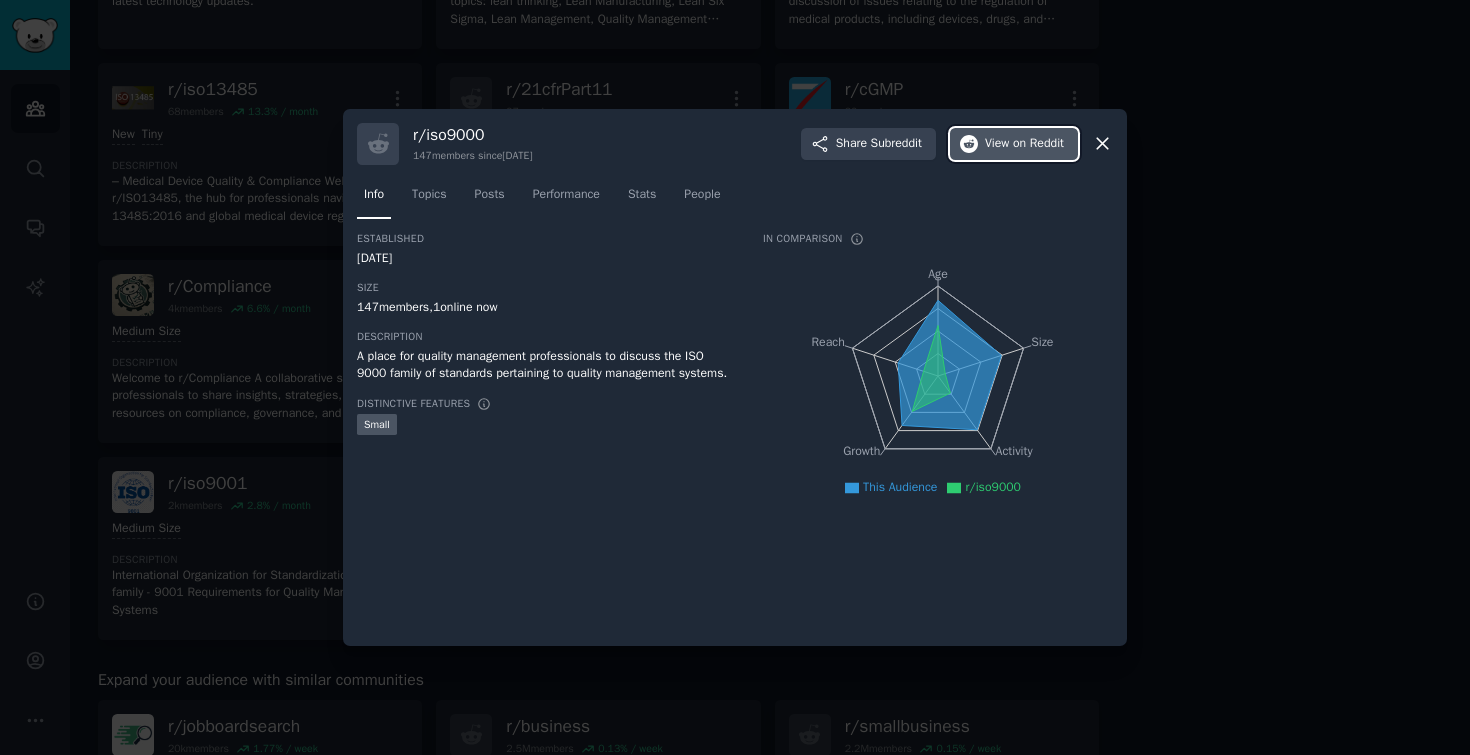 click on "View  on Reddit" at bounding box center (1014, 144) 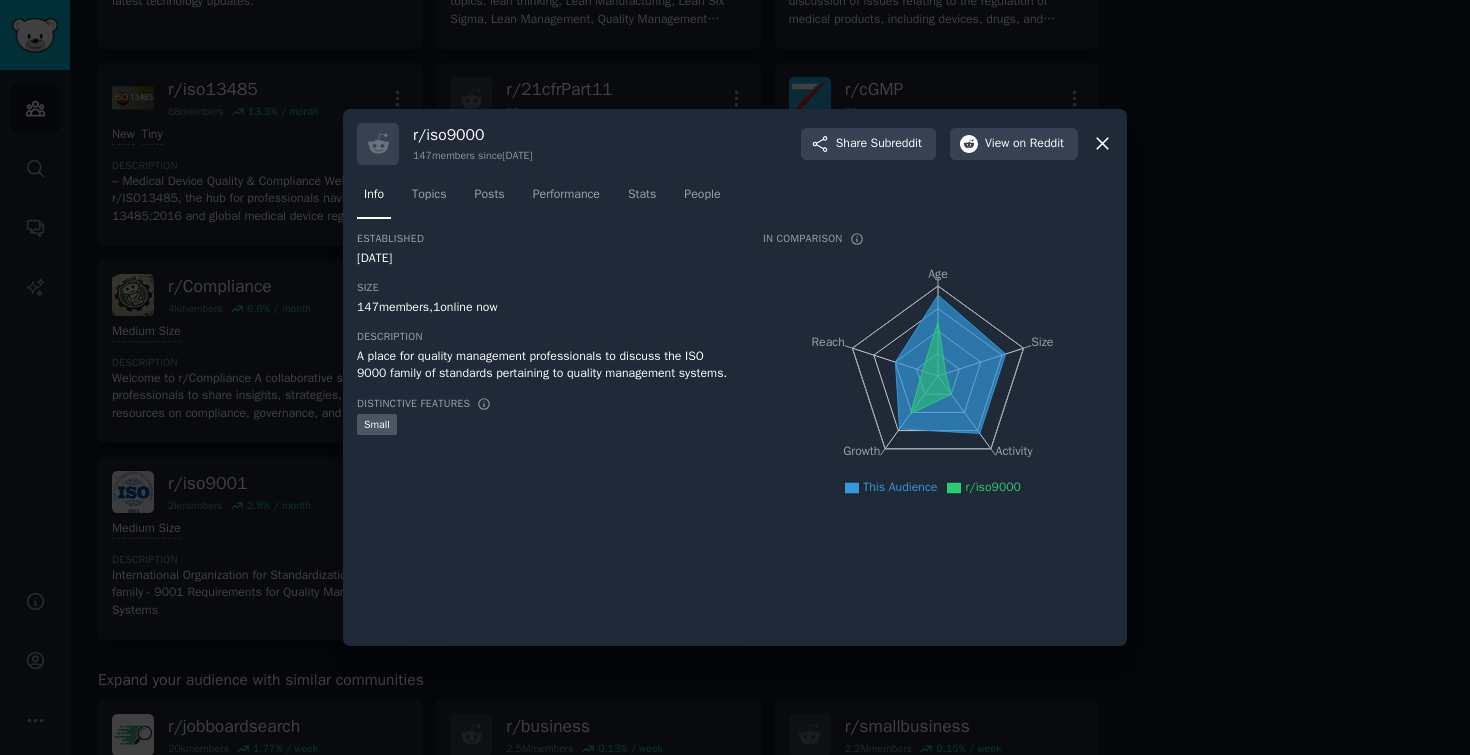 click at bounding box center [735, 377] 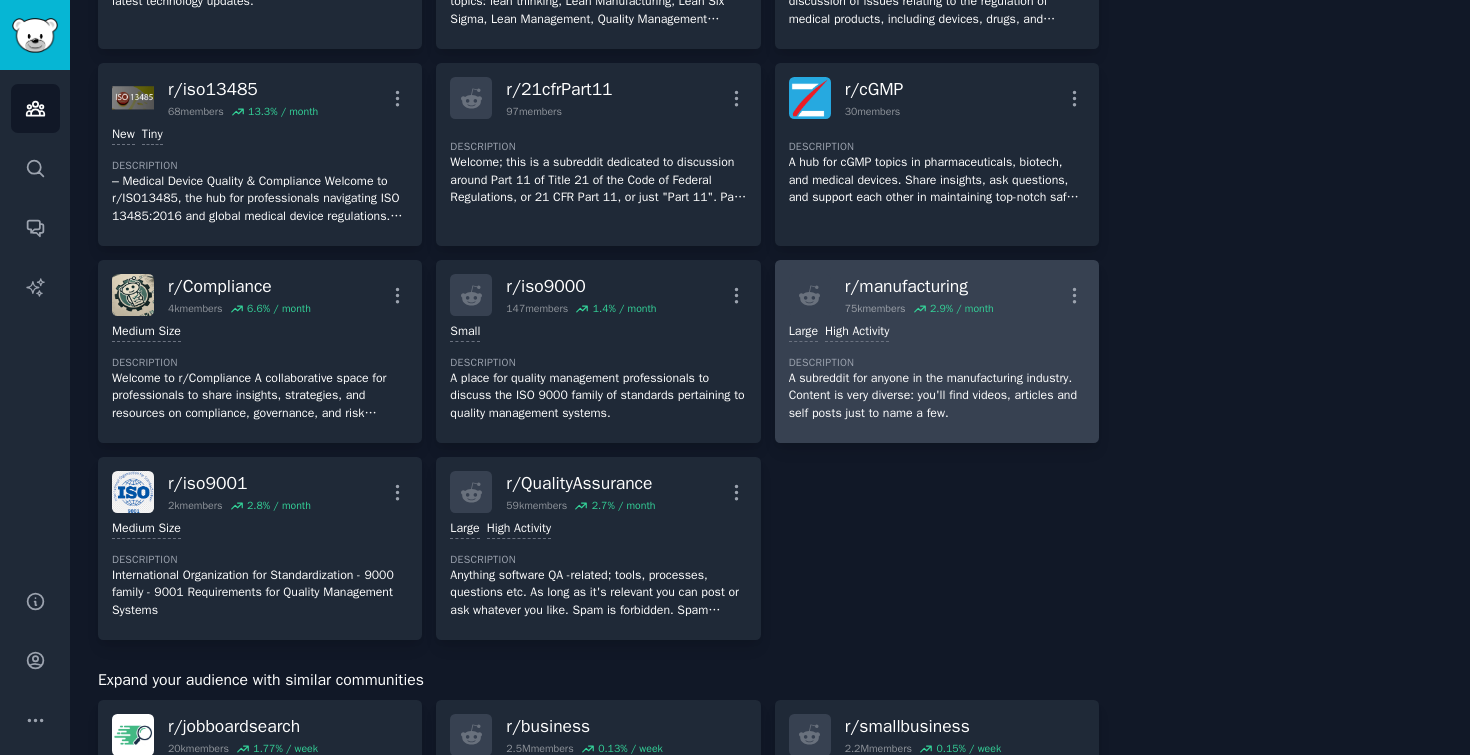 click on "r/ manufacturing" at bounding box center [919, 286] 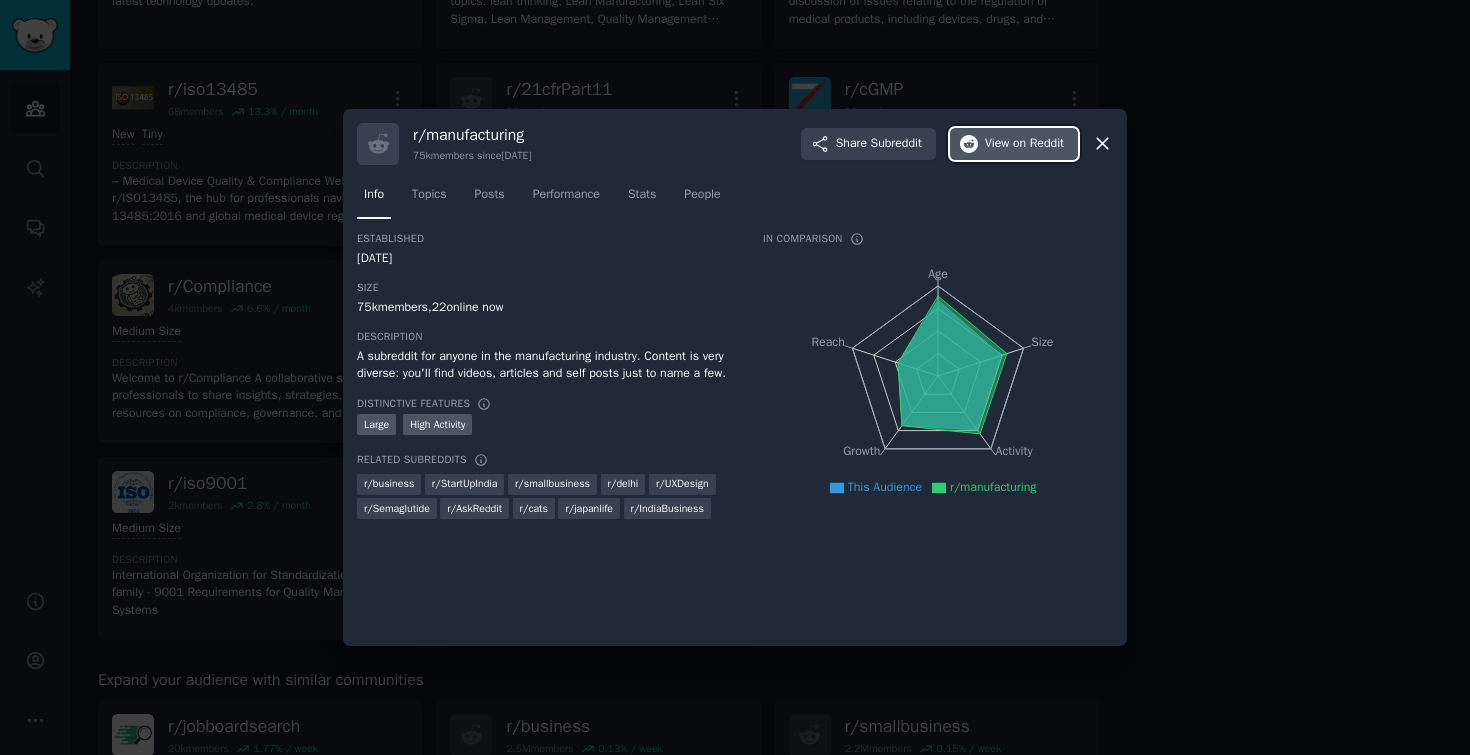 click on "on Reddit" at bounding box center [1038, 144] 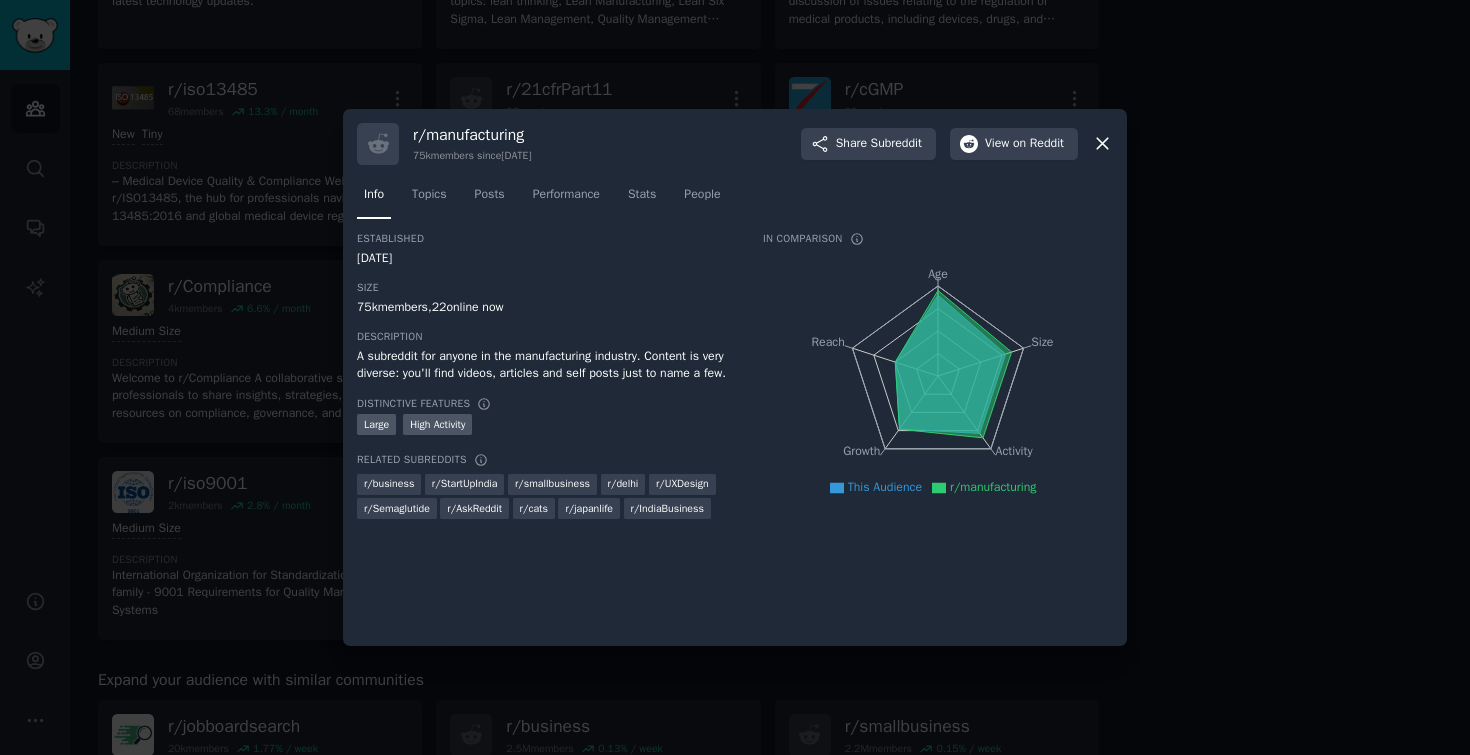 click at bounding box center (735, 377) 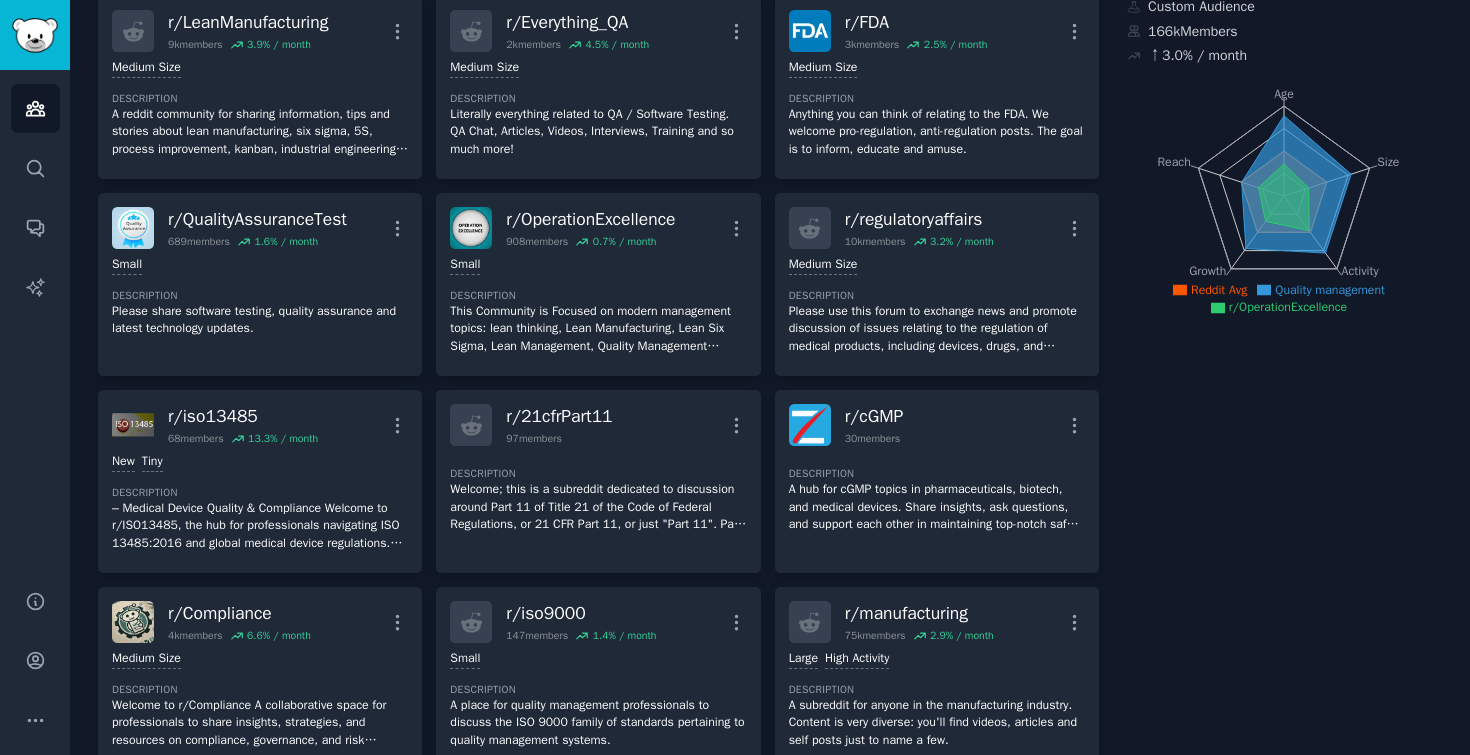 scroll, scrollTop: 172, scrollLeft: 0, axis: vertical 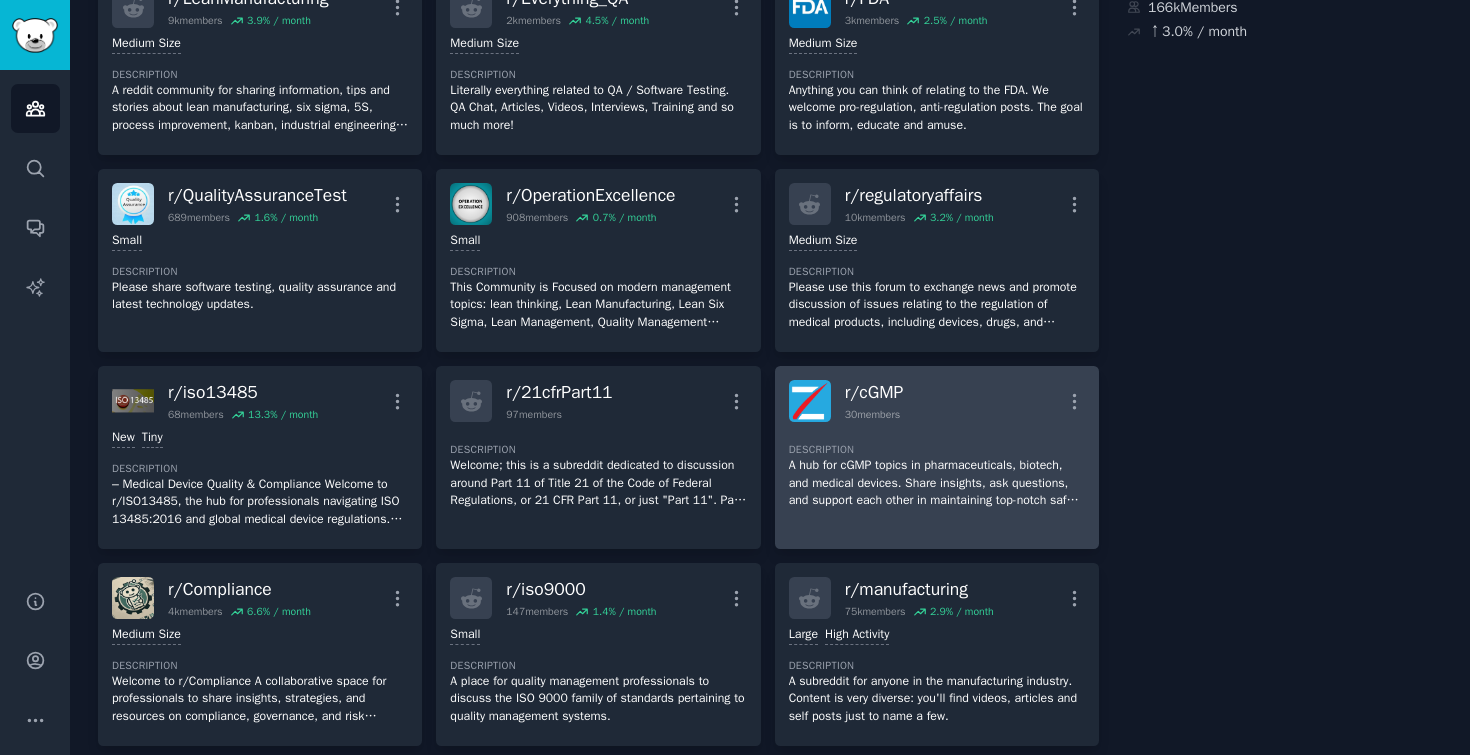 click on "Description" 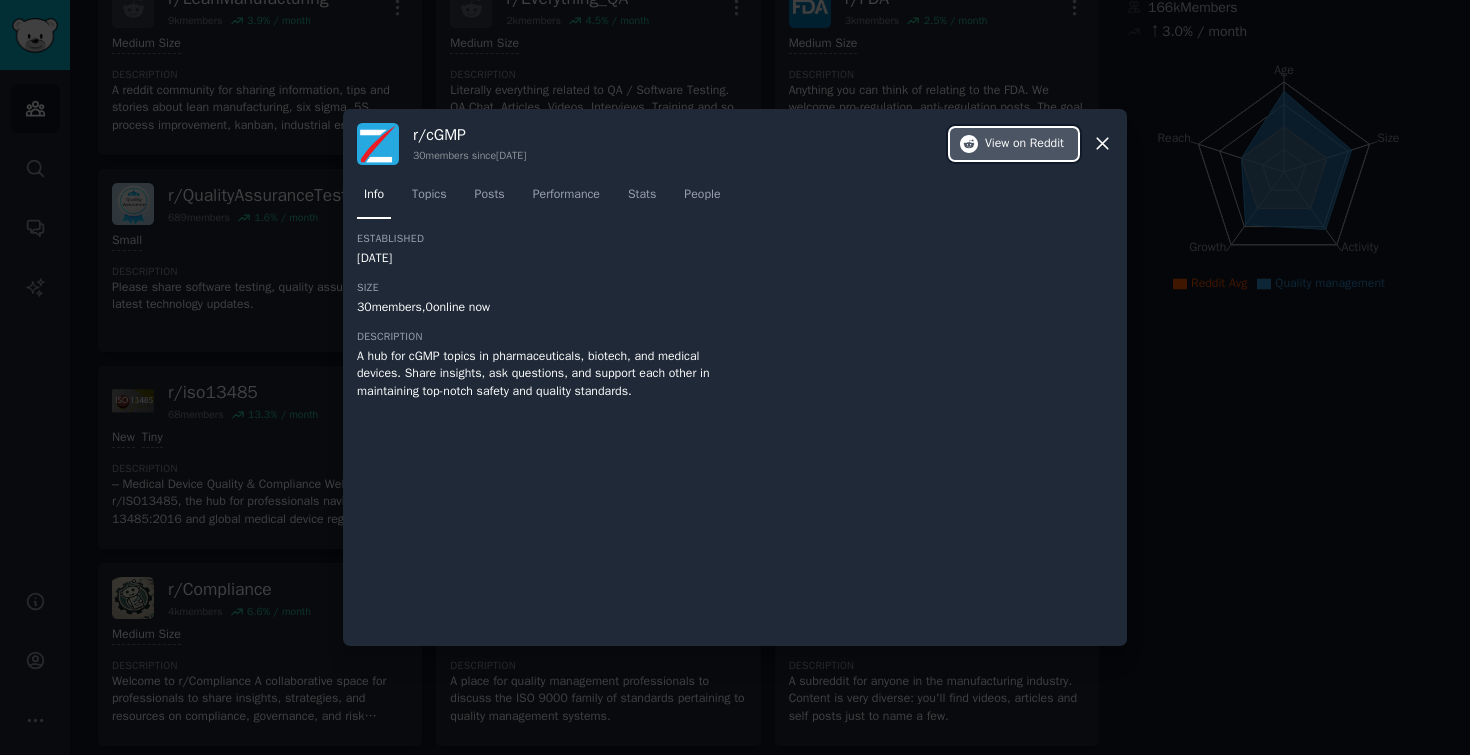 click on "on Reddit" at bounding box center [1038, 144] 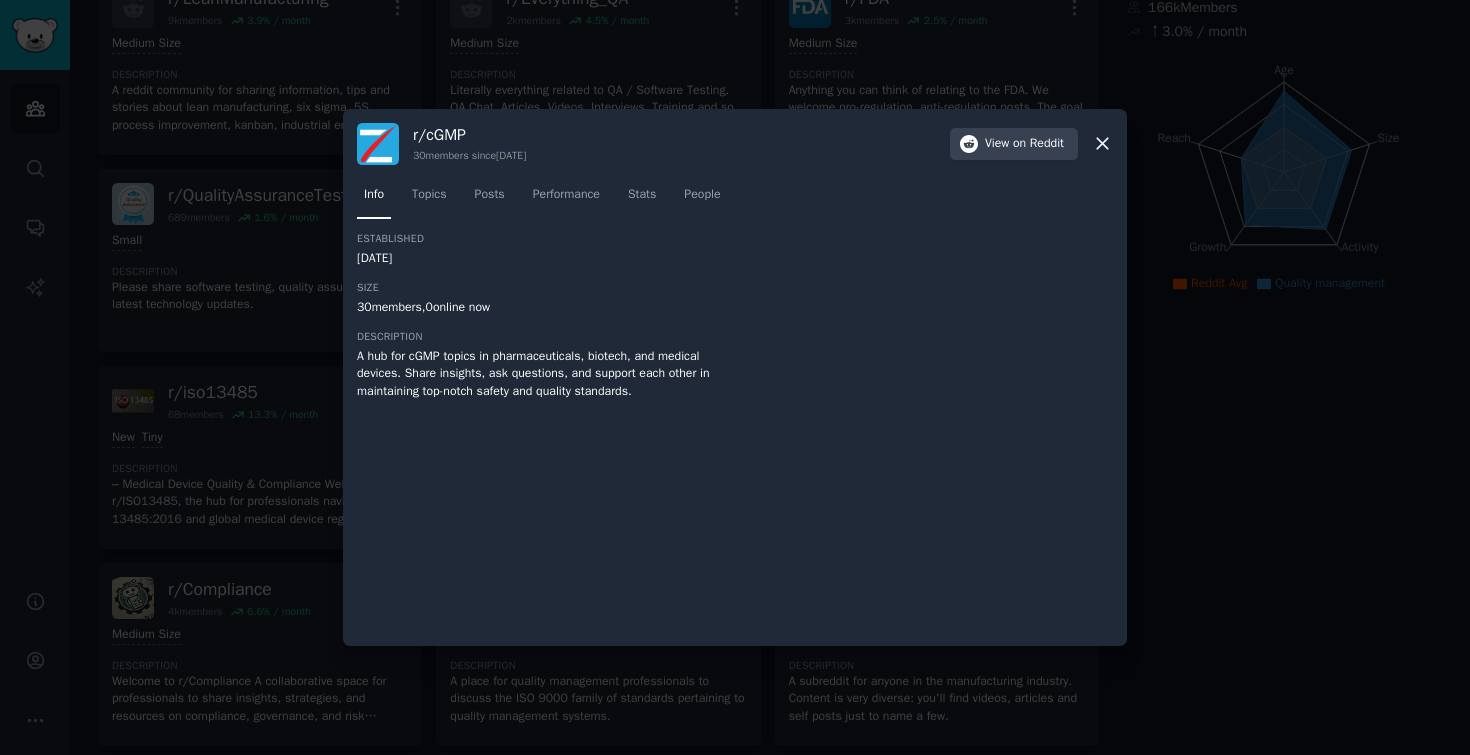 click at bounding box center [735, 377] 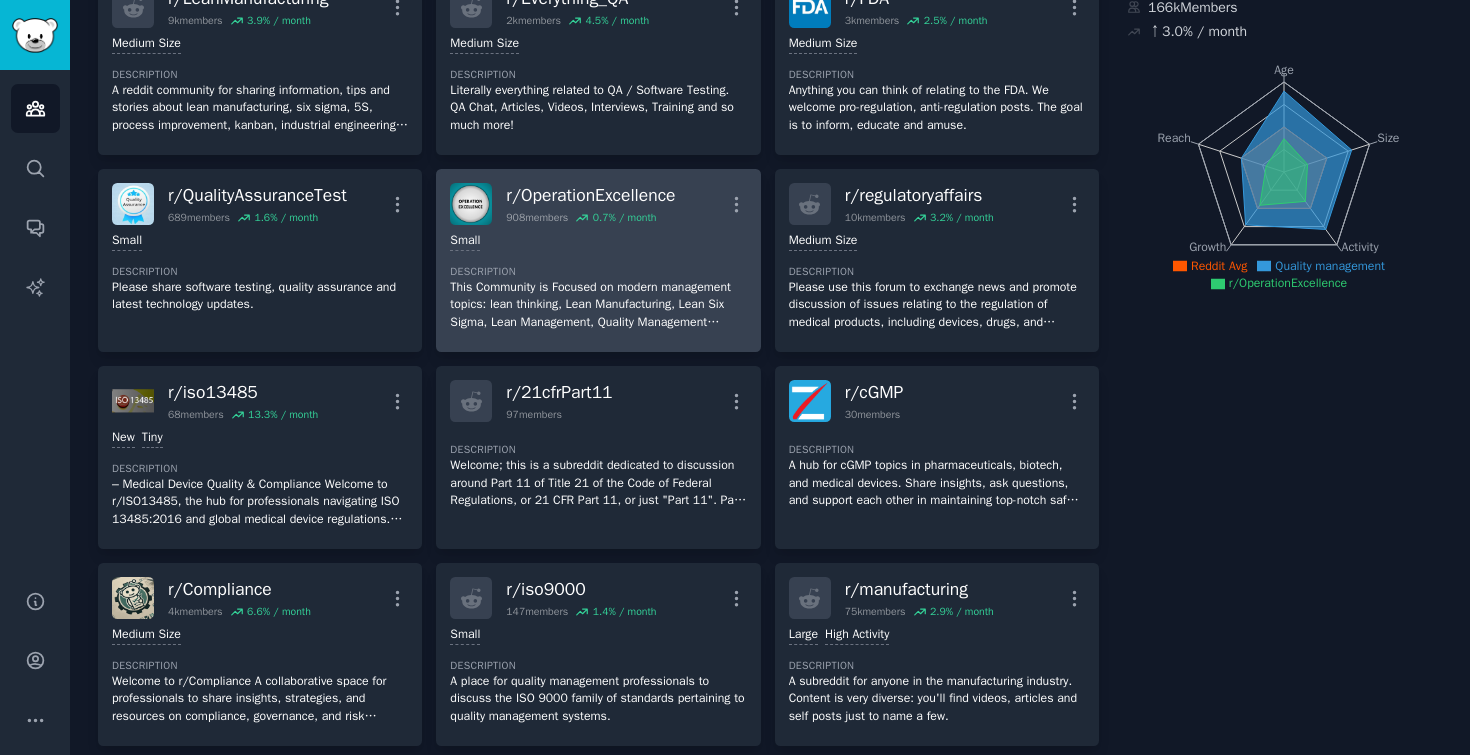 click on "Description" at bounding box center (598, 272) 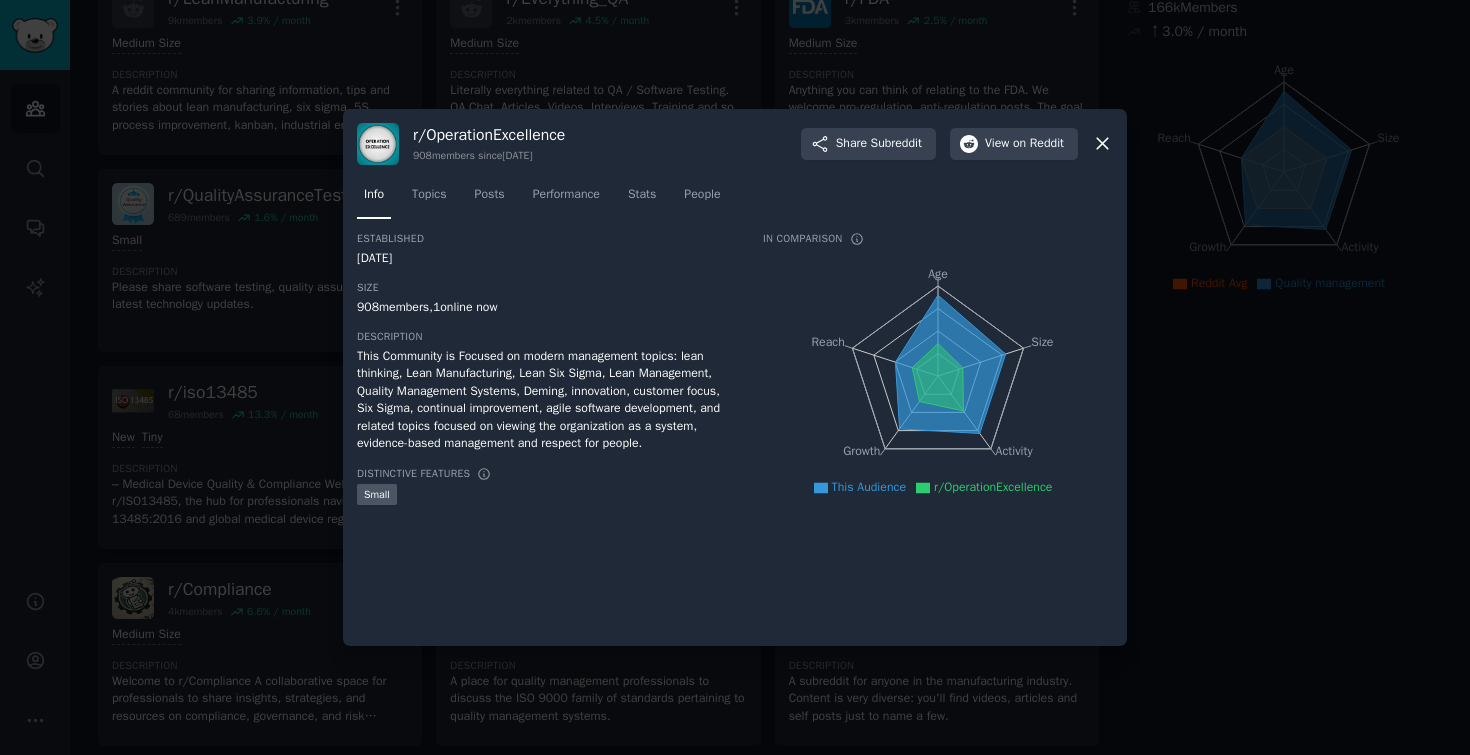 click 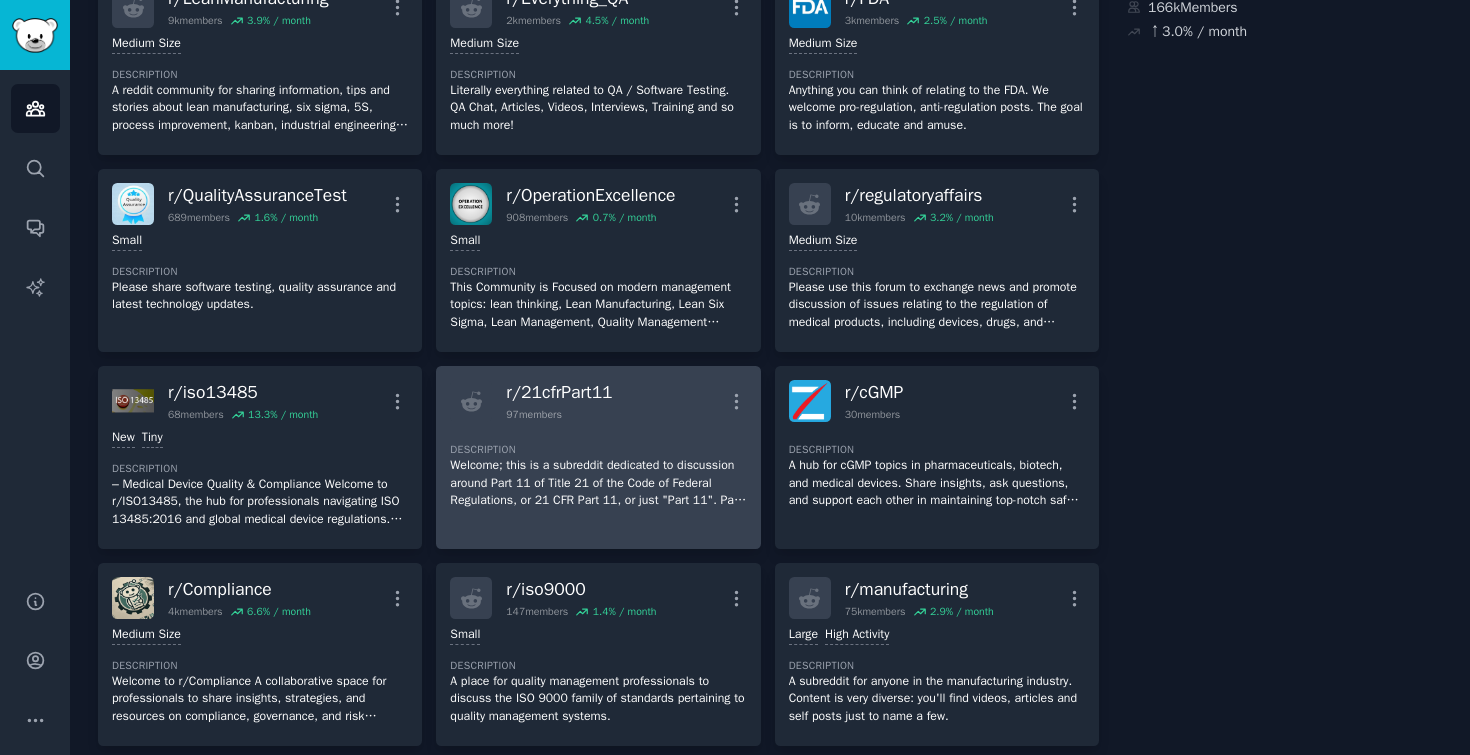 click on "Description Welcome; this is a subreddit dedicated to discussion around Part 11 of Title 21 of the Code of Federal Regulations, or 21 CFR Part 11, or just "Part 11".
Part 11 is the FDA's rules on electronic records and signatures within FDA regulated industries, such as drug makers and medical device manufacturers. Basically, it is what a company needs to do in order to say, "these computer records and signatures are as valid as those paper ones".
Feel free to ask questions, post advice, or just rant." at bounding box center (598, 469) 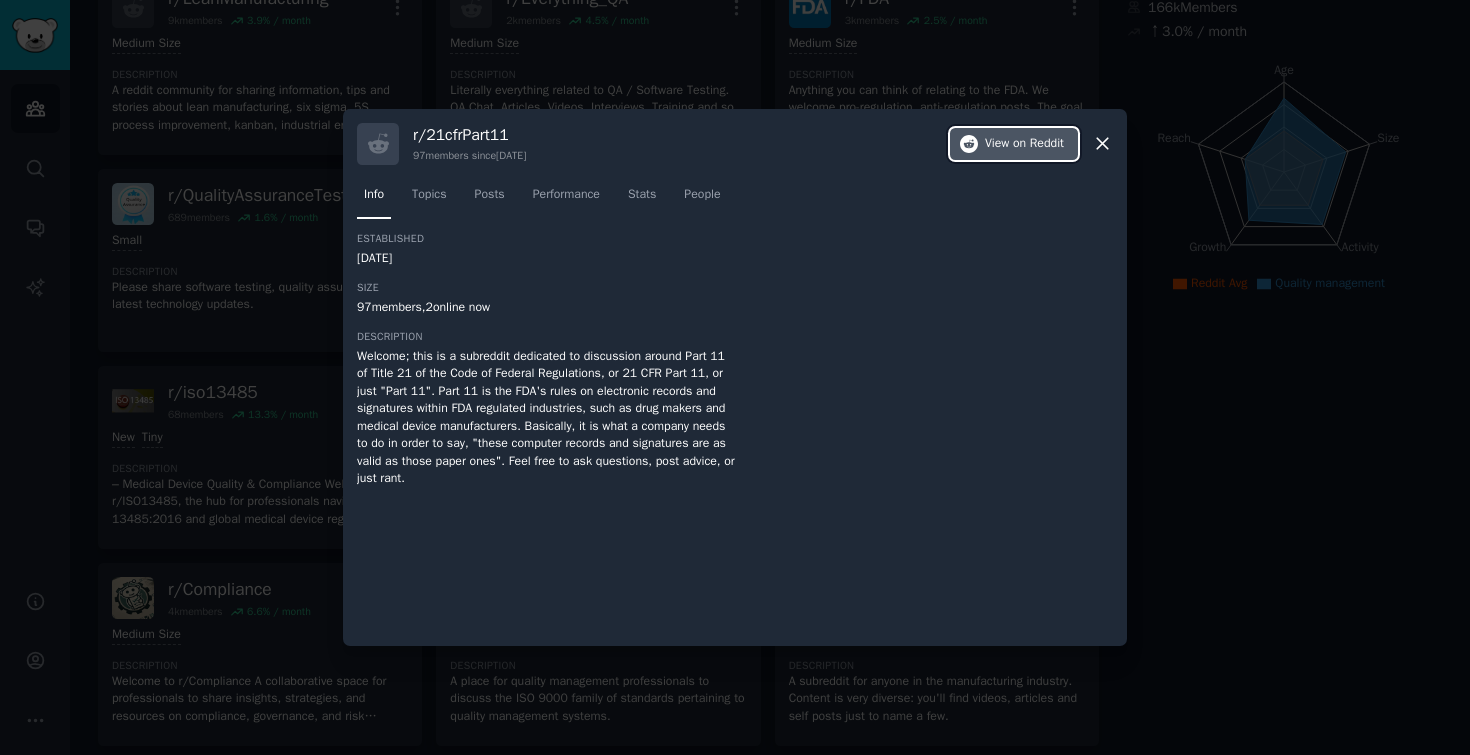 click on "View  on Reddit" at bounding box center (1024, 144) 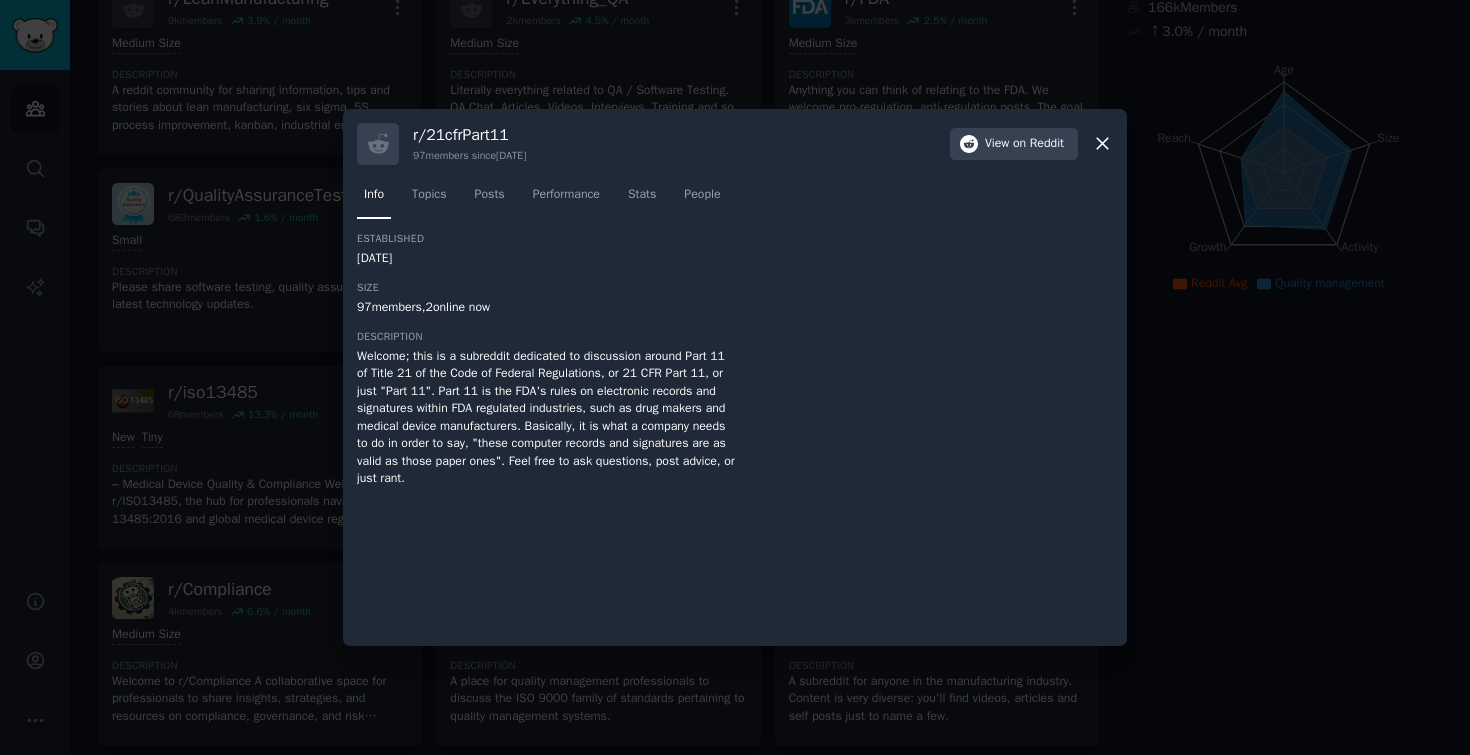 click at bounding box center (735, 377) 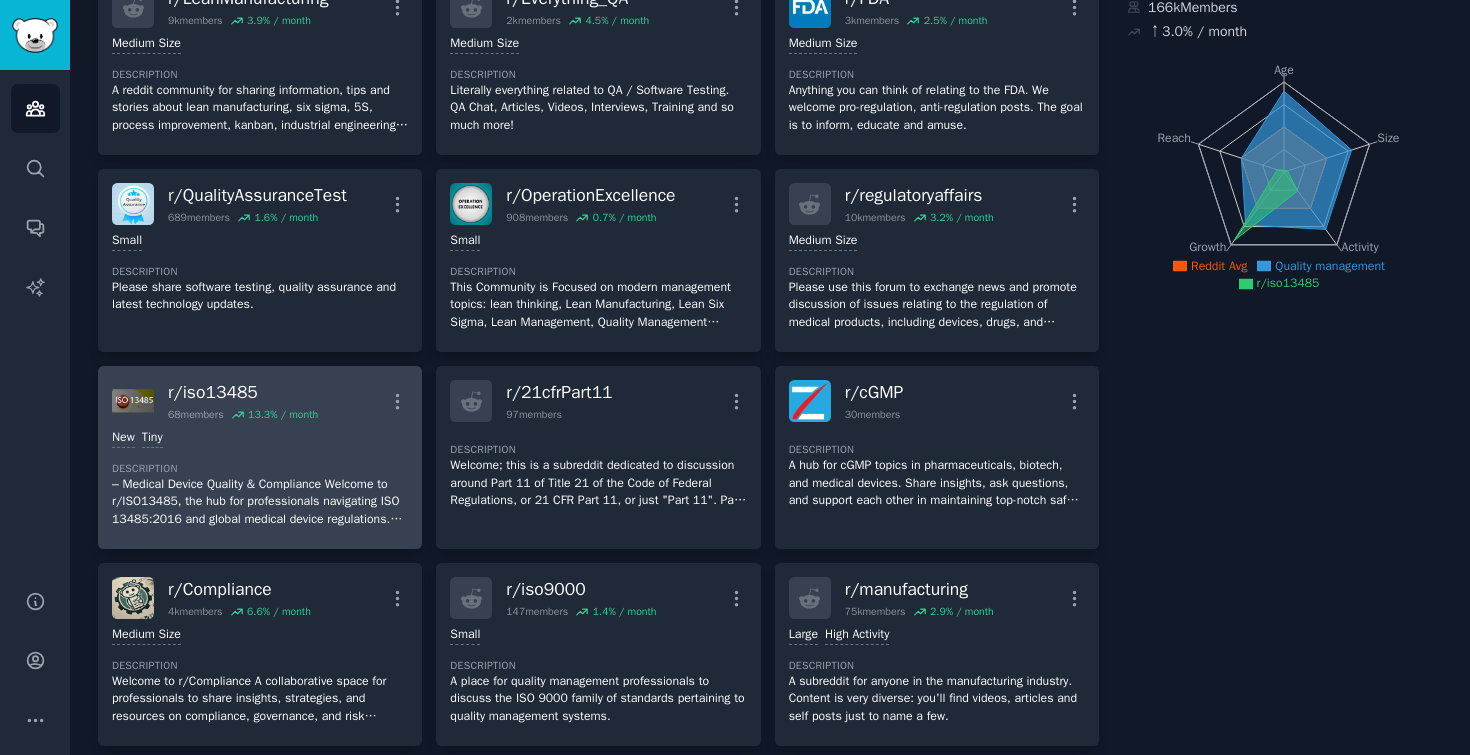 click on "– Medical Device Quality & Compliance
Welcome to r/ISO13485, the hub for professionals navigating ISO 13485:2016 and global medical device regulations.
🚀 Topics We Cover:
✅ QMS implementation & best practices
✅ FDA, EU MDR, and MDSAP compliance
✅ Audits, risk management, and CAPA
✅ Supplier controls & validation
✅ SaMD, AI/ML, and regulatory updates
✅ Career growth and certification
Join us to ask questions, share insights, and stay ahead in medical device quality! 🏥📜" at bounding box center [260, 478] 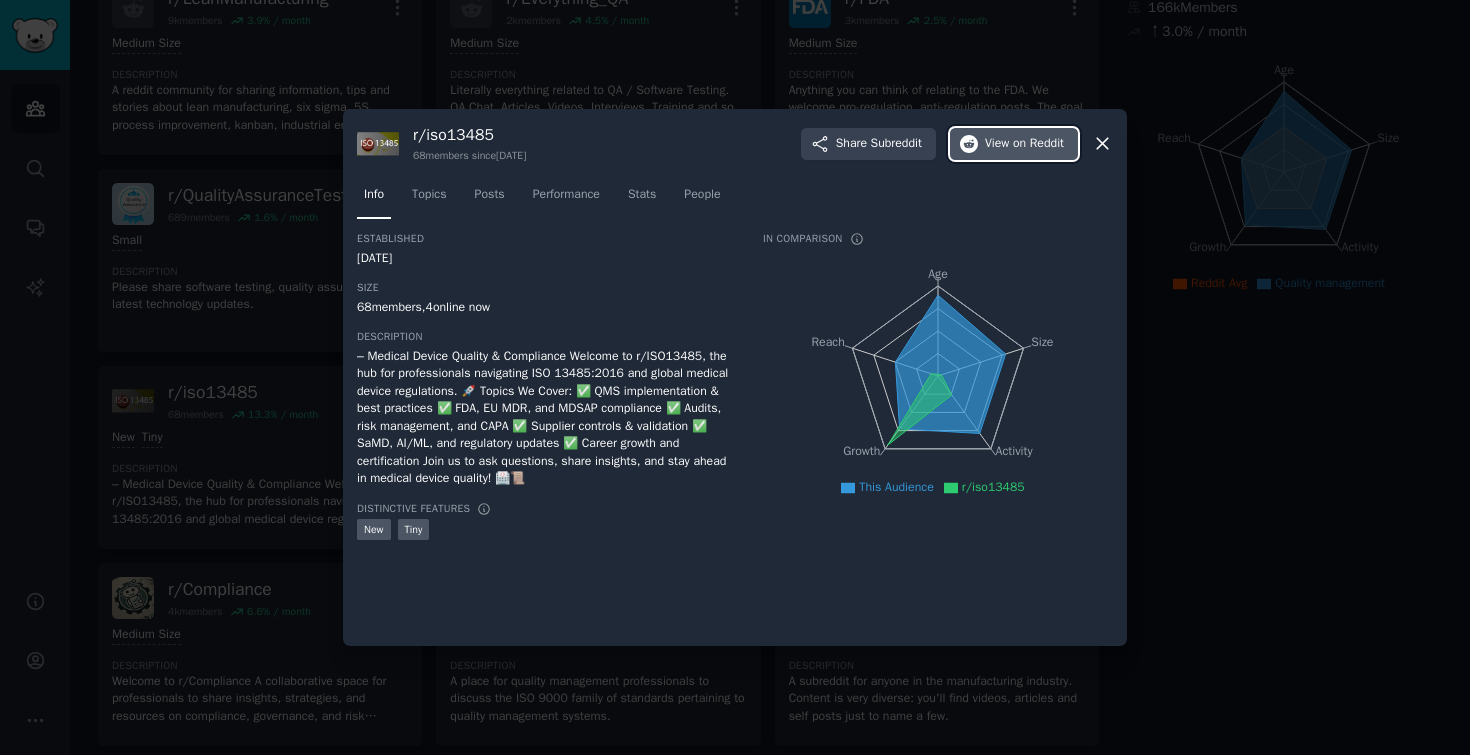 click on "View  on Reddit" at bounding box center [1024, 144] 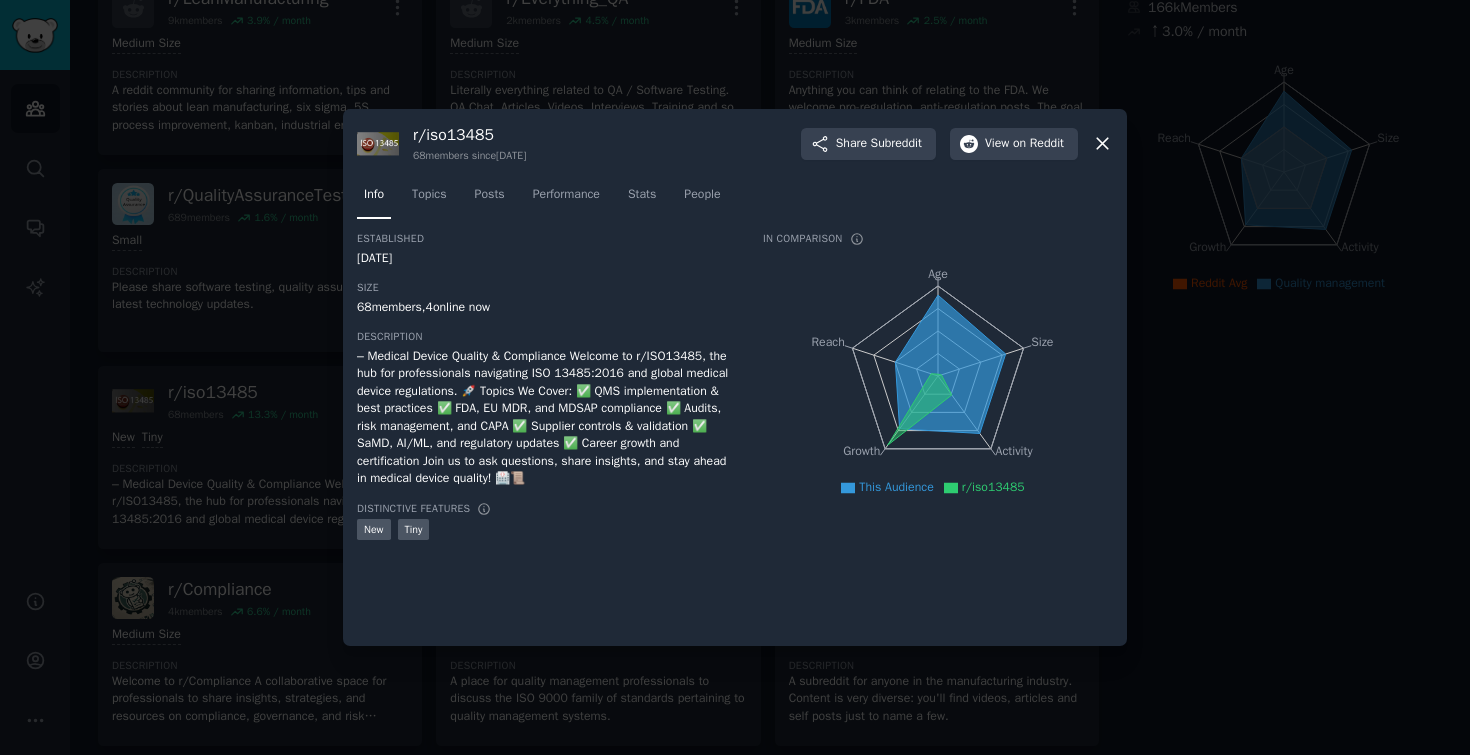 click at bounding box center (735, 377) 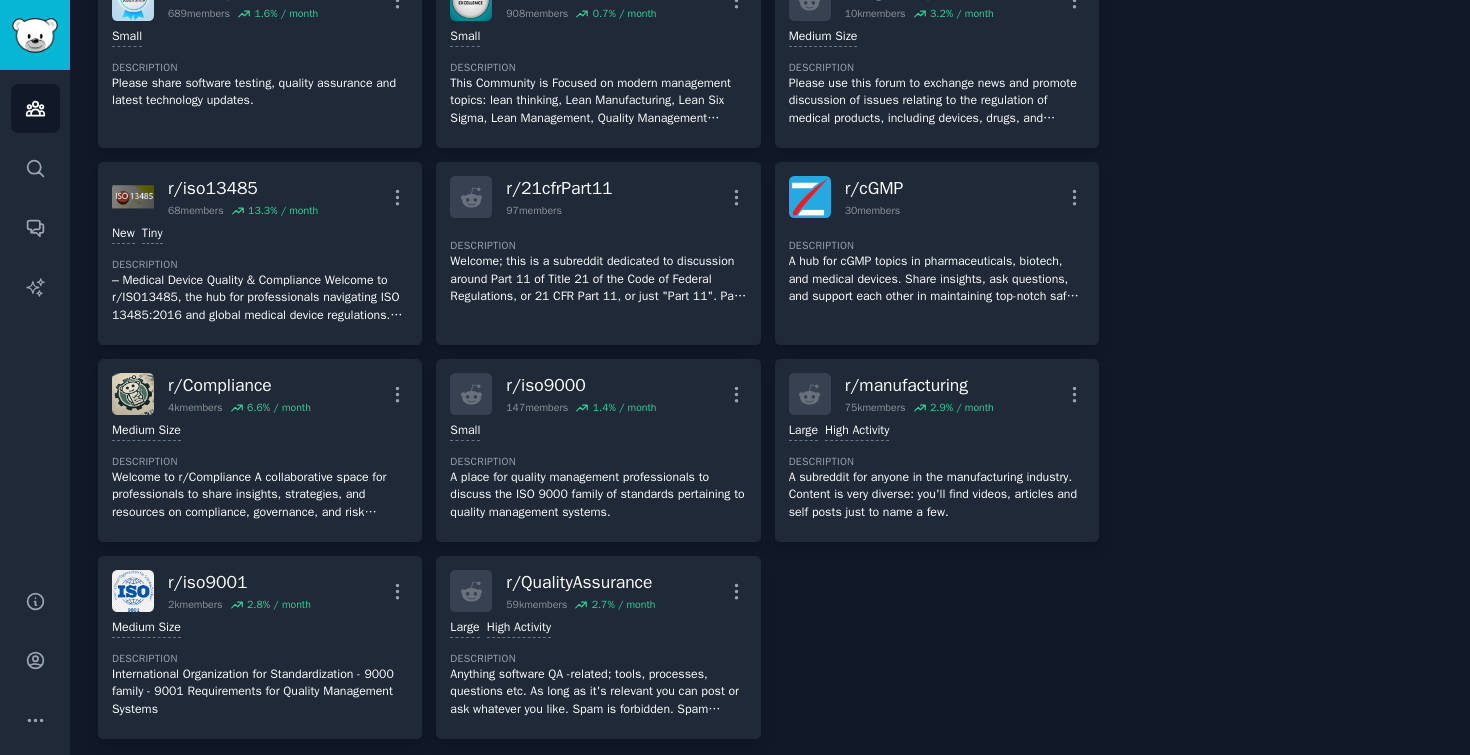 scroll, scrollTop: 0, scrollLeft: 0, axis: both 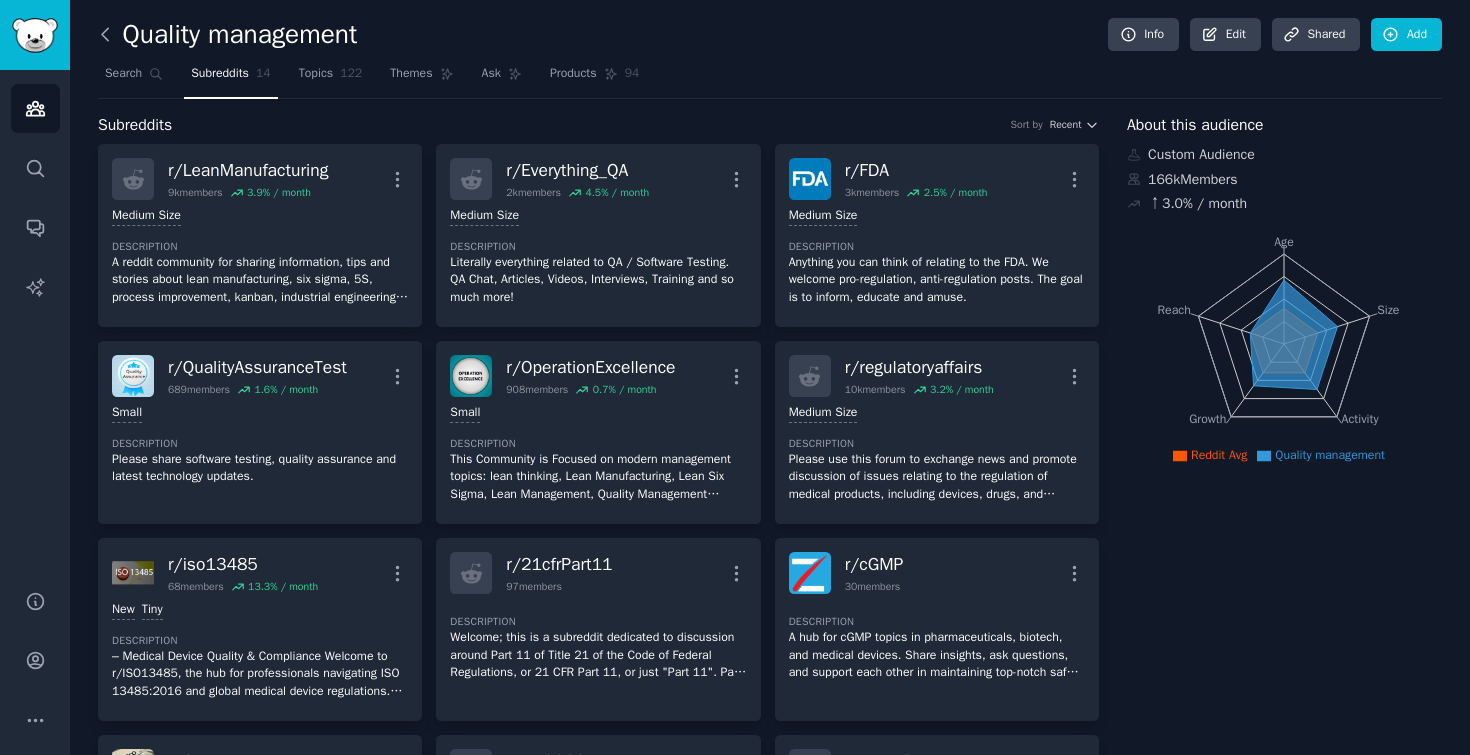 click 